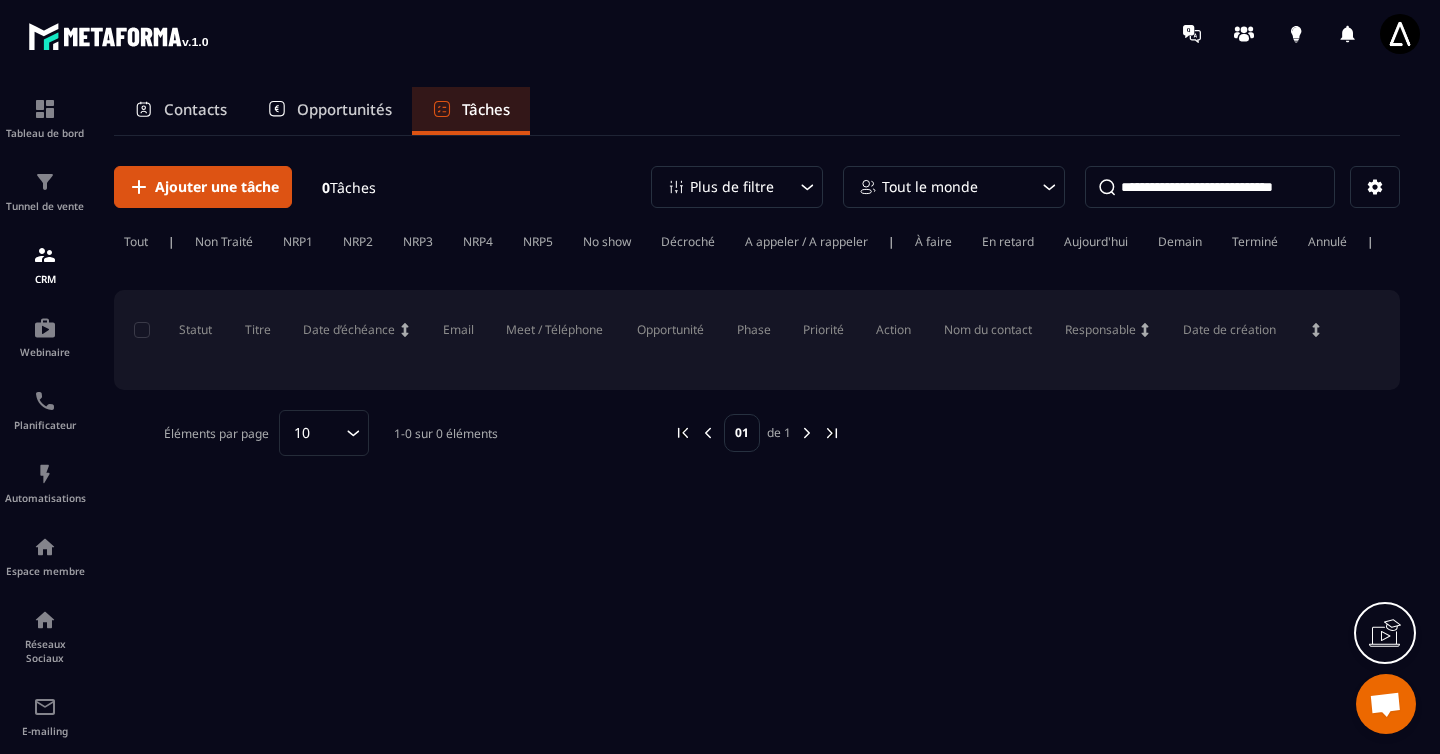 scroll, scrollTop: 0, scrollLeft: 0, axis: both 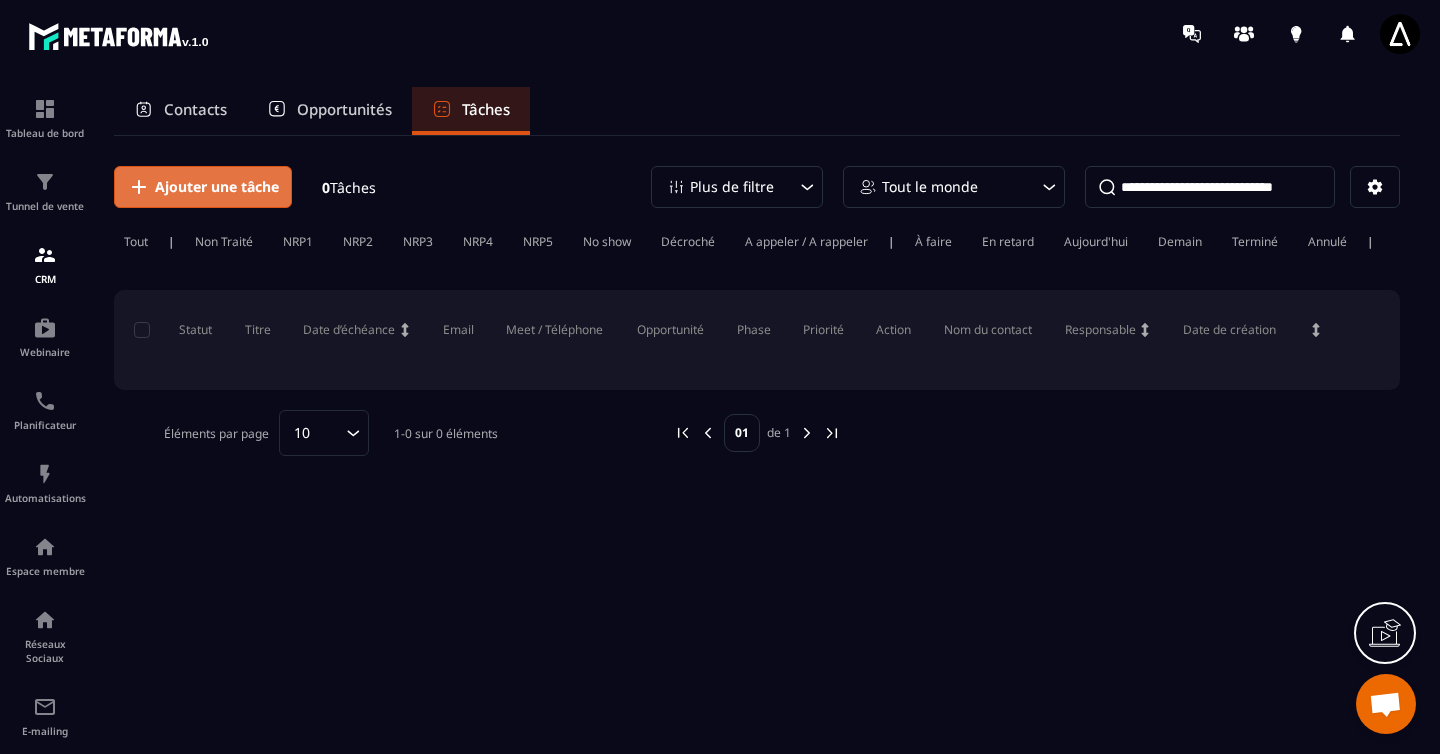 click on "Ajouter une tâche" at bounding box center (217, 187) 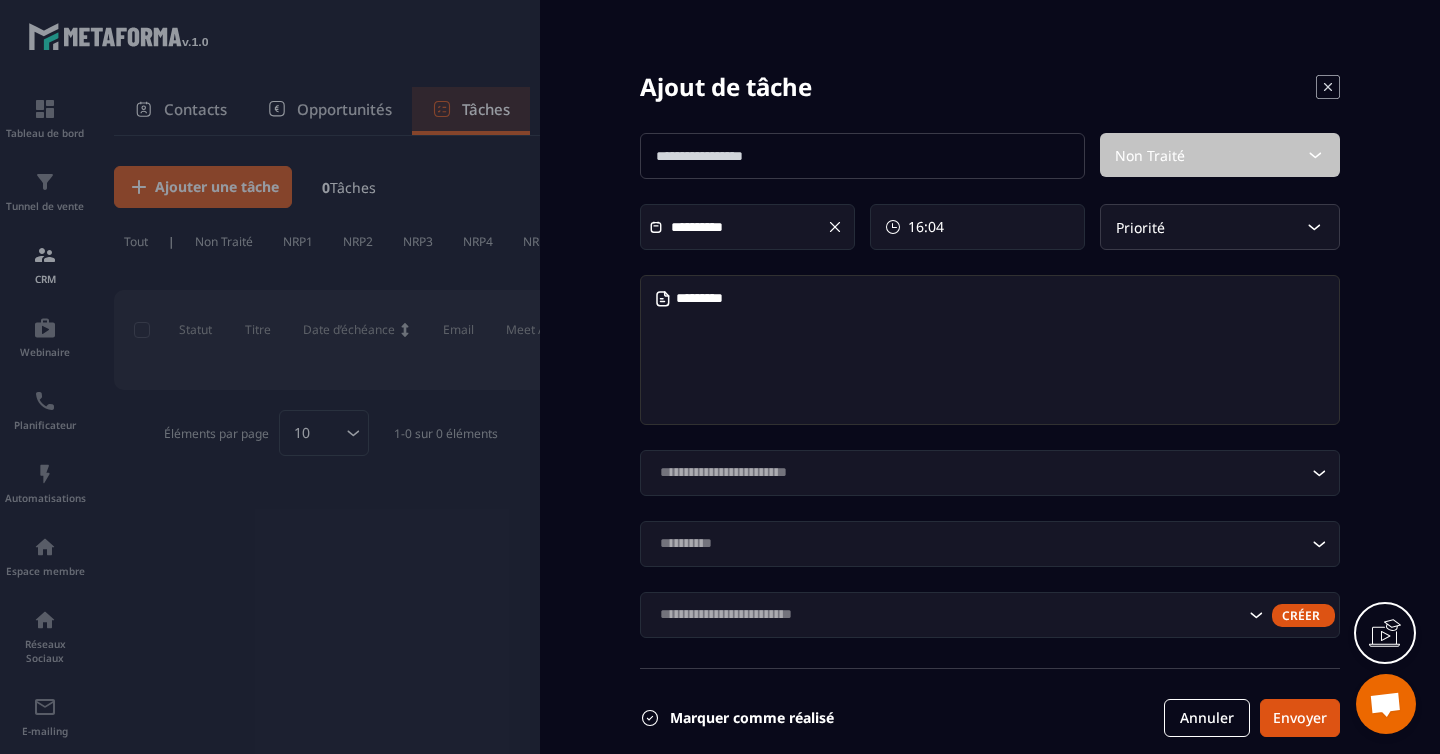 click at bounding box center [862, 156] 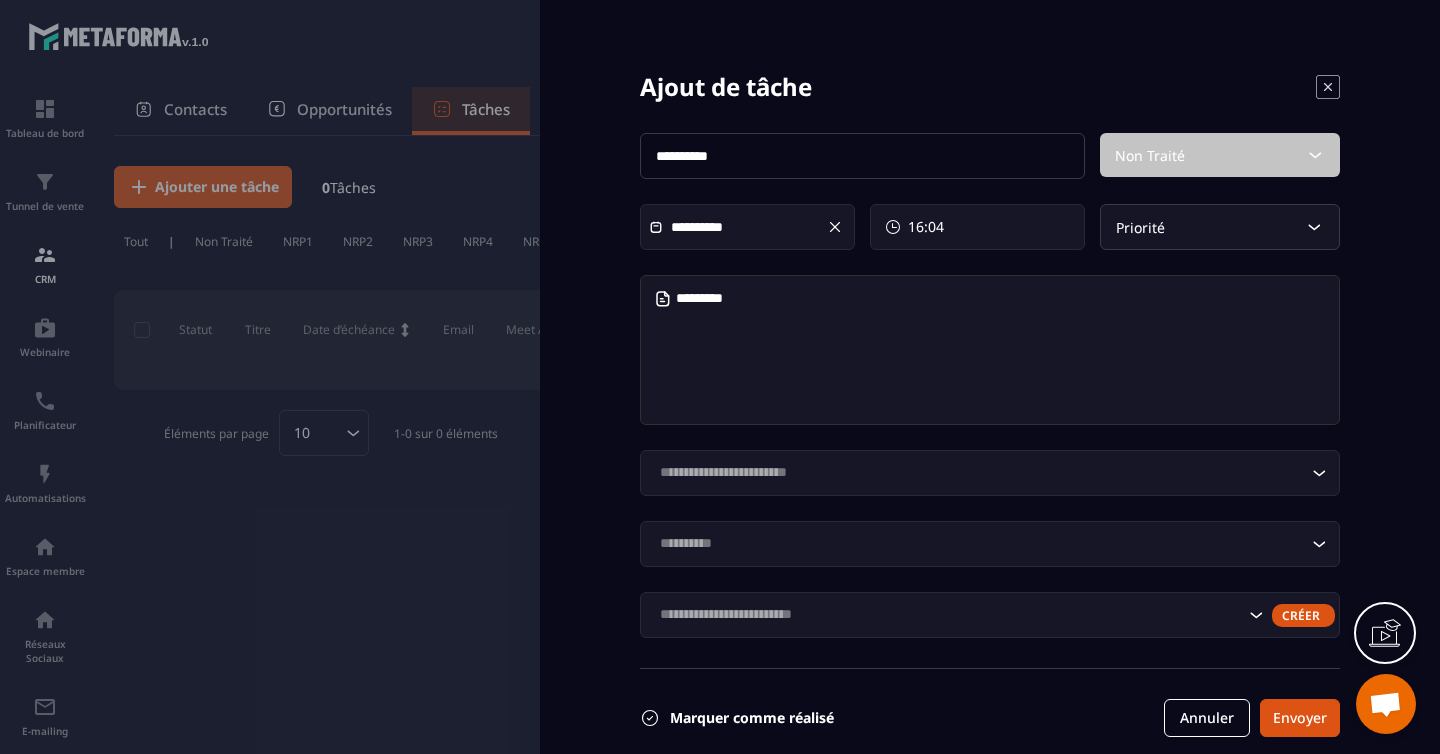 type on "**********" 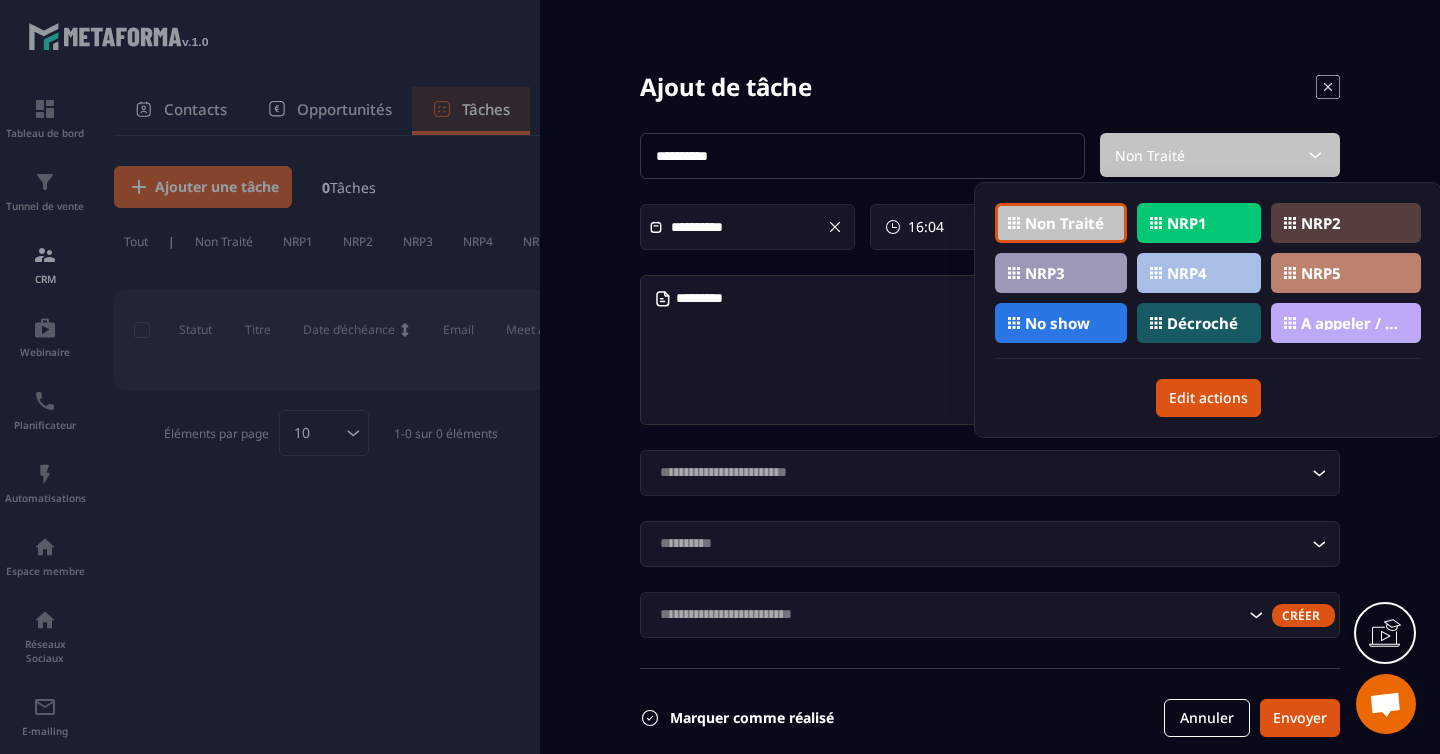 click on "Non Traité" at bounding box center [1064, 223] 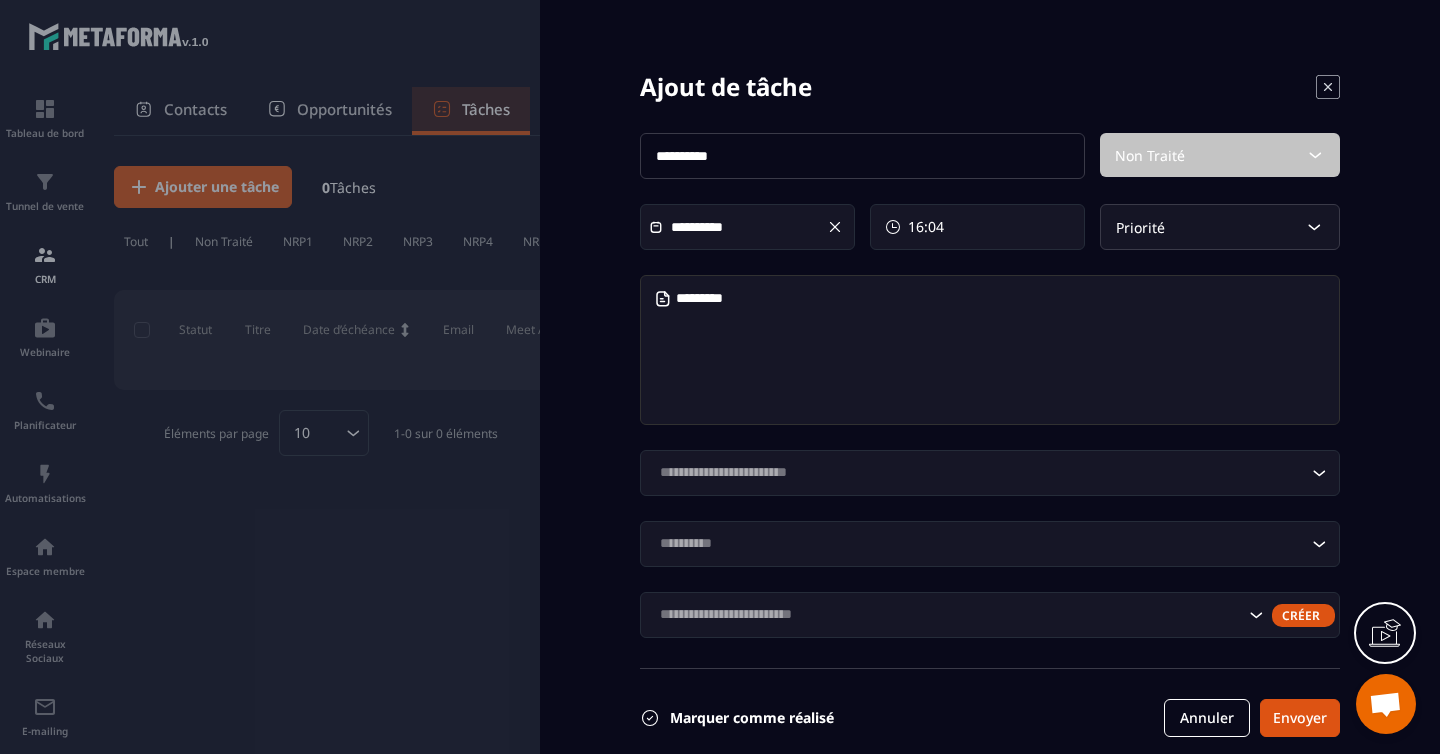 scroll, scrollTop: 22, scrollLeft: 0, axis: vertical 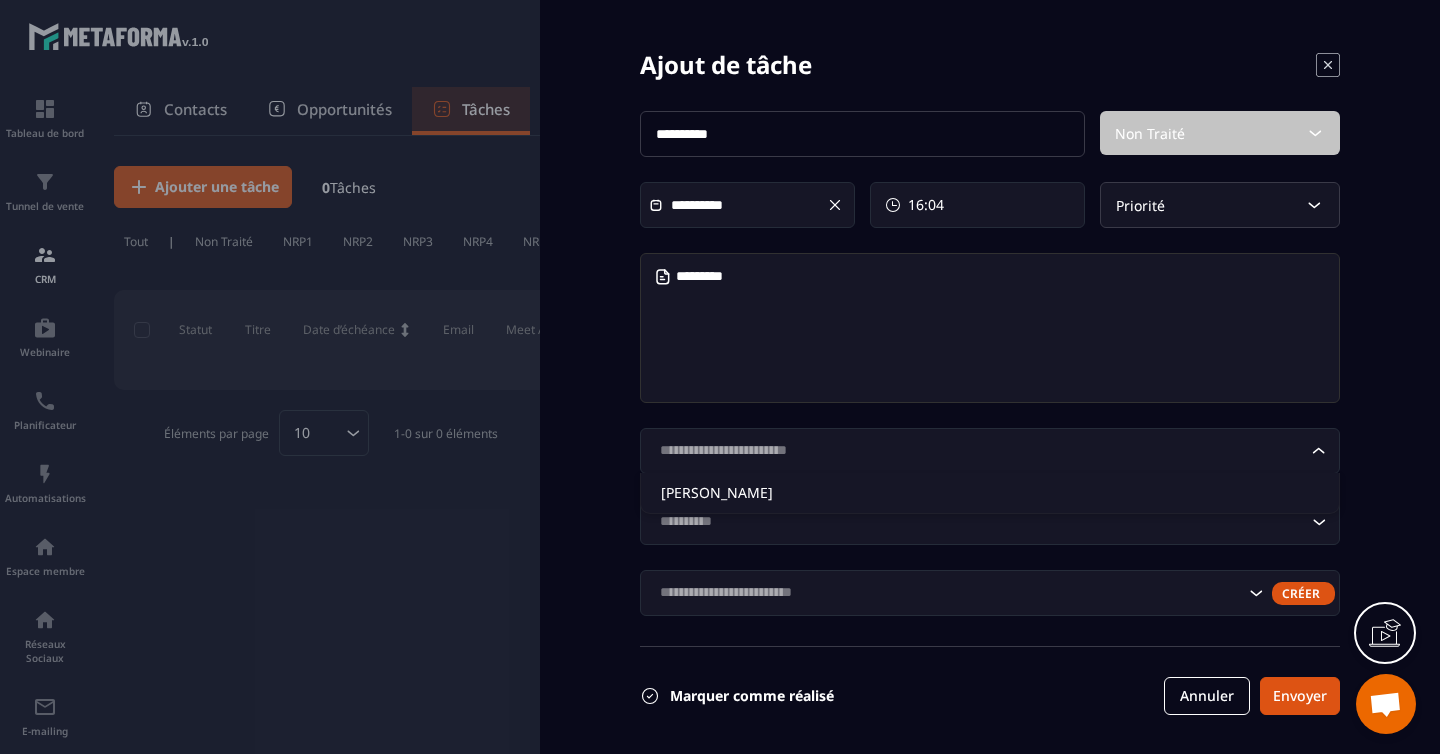click 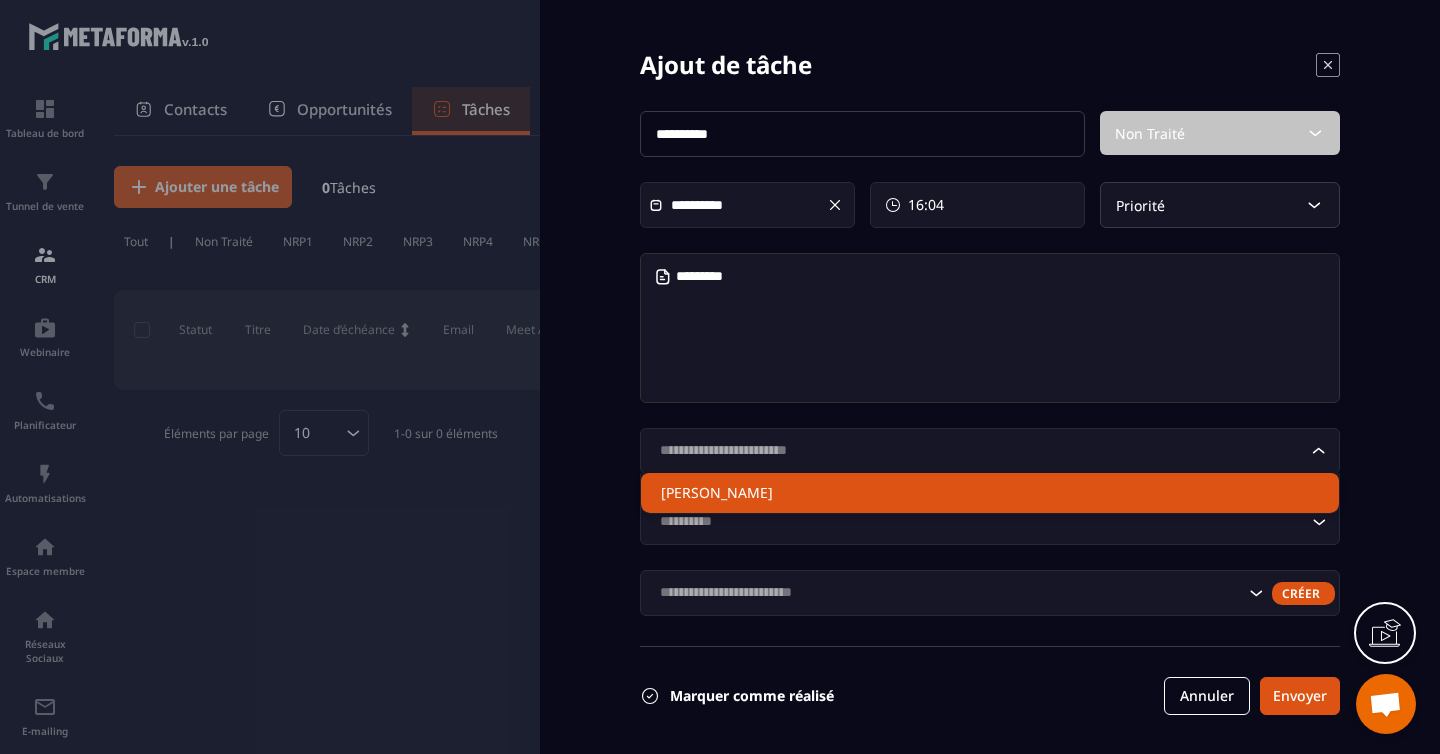 click on "[PERSON_NAME]" 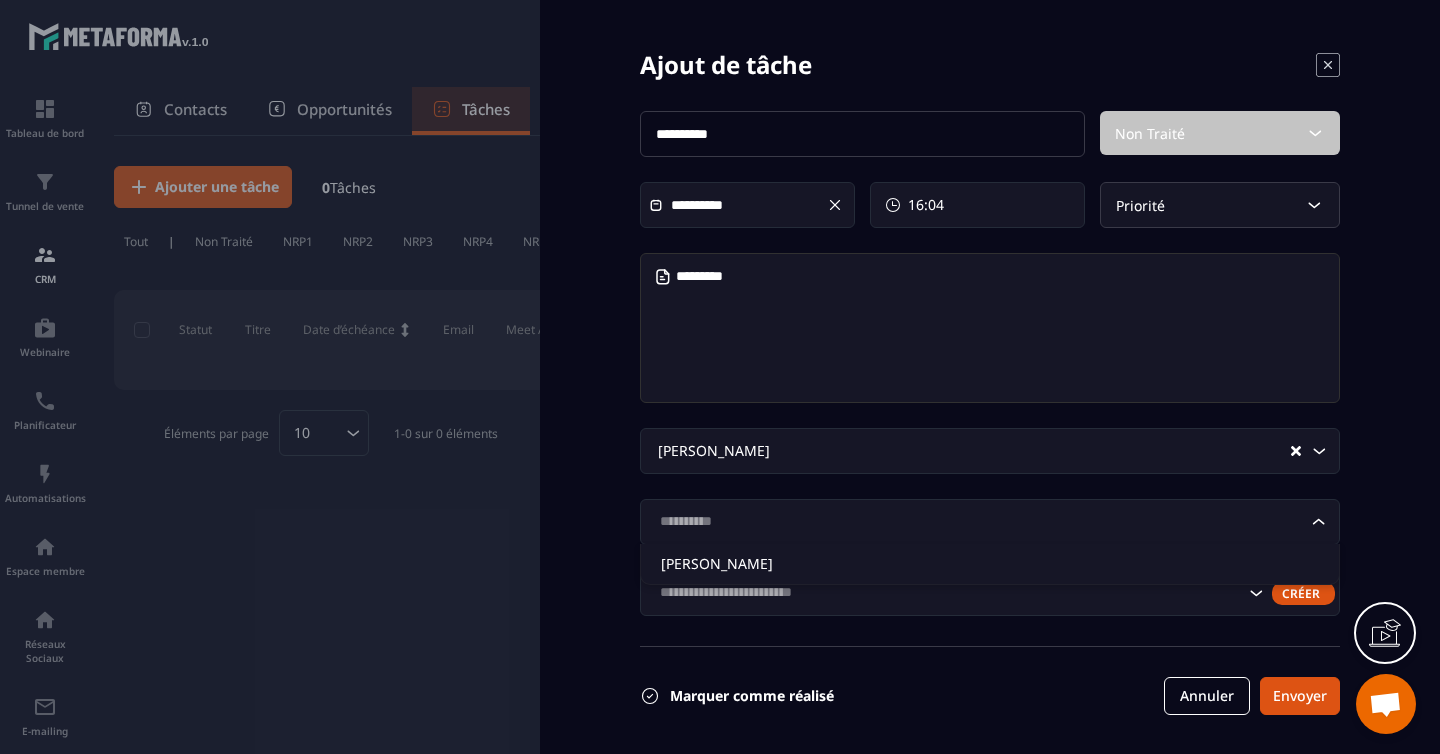 click 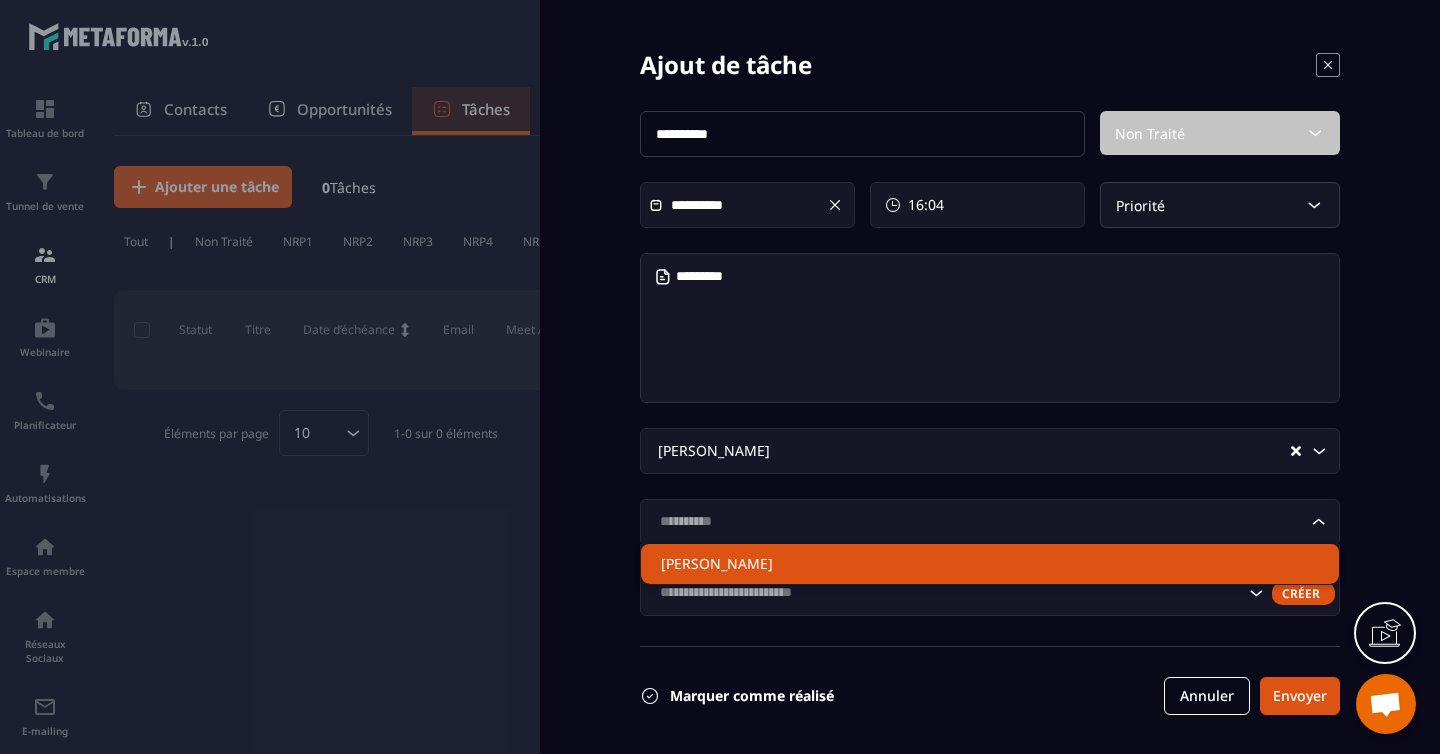 click on "[PERSON_NAME]" 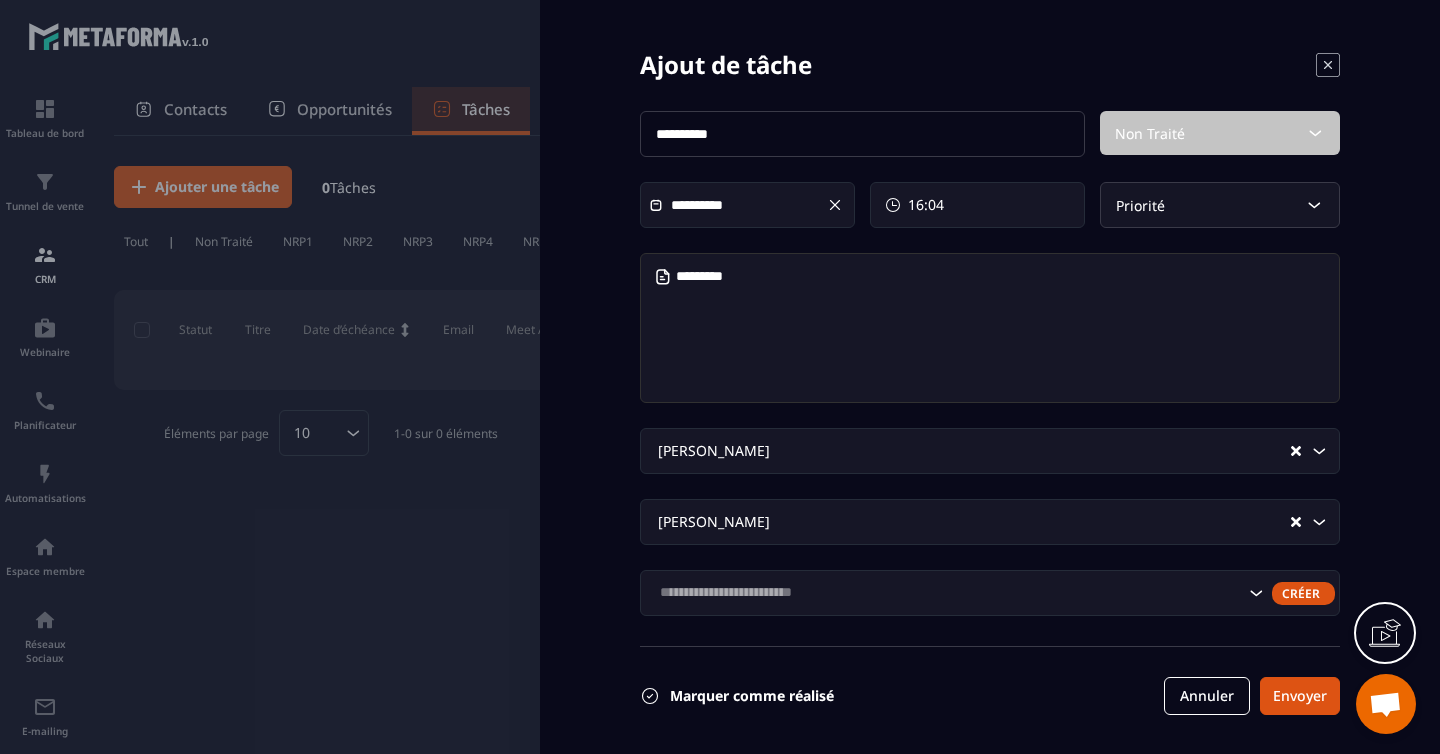 click on "**********" 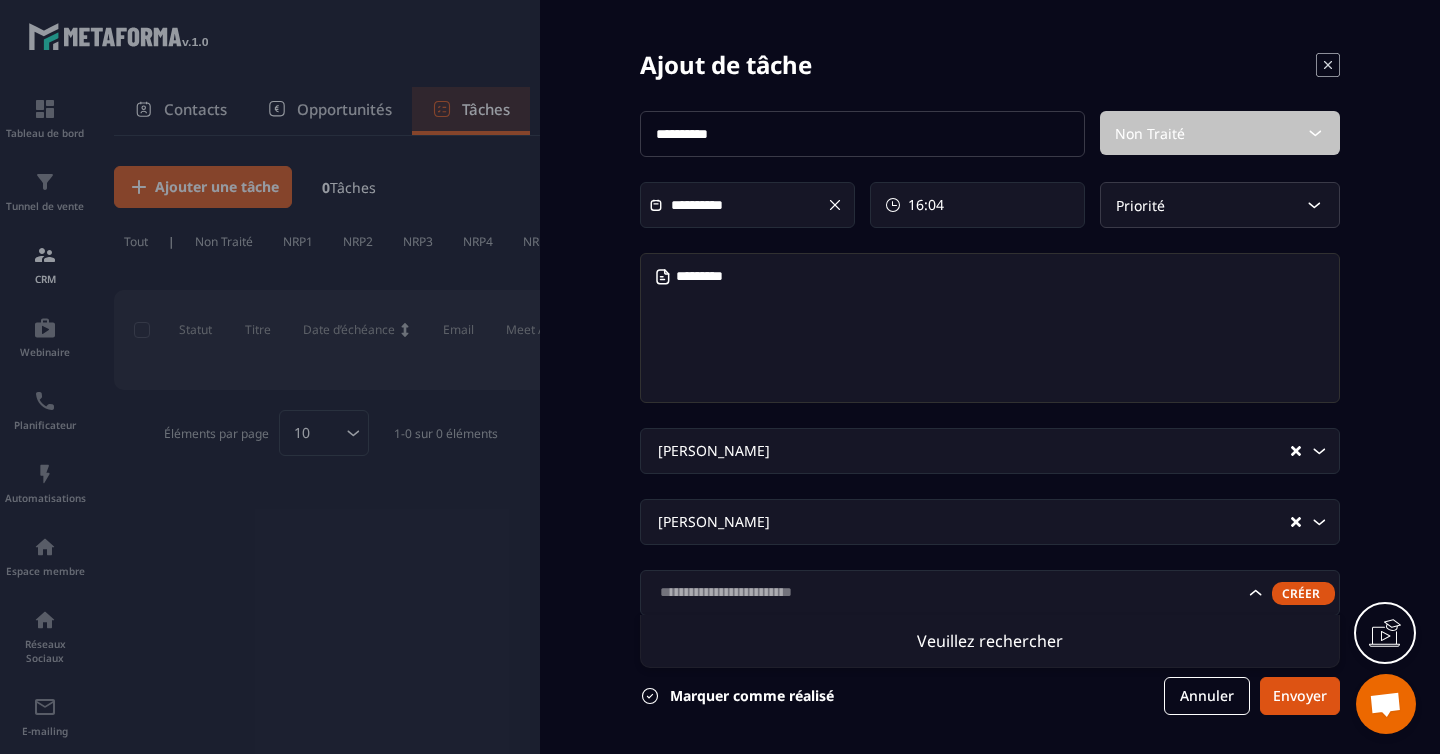click 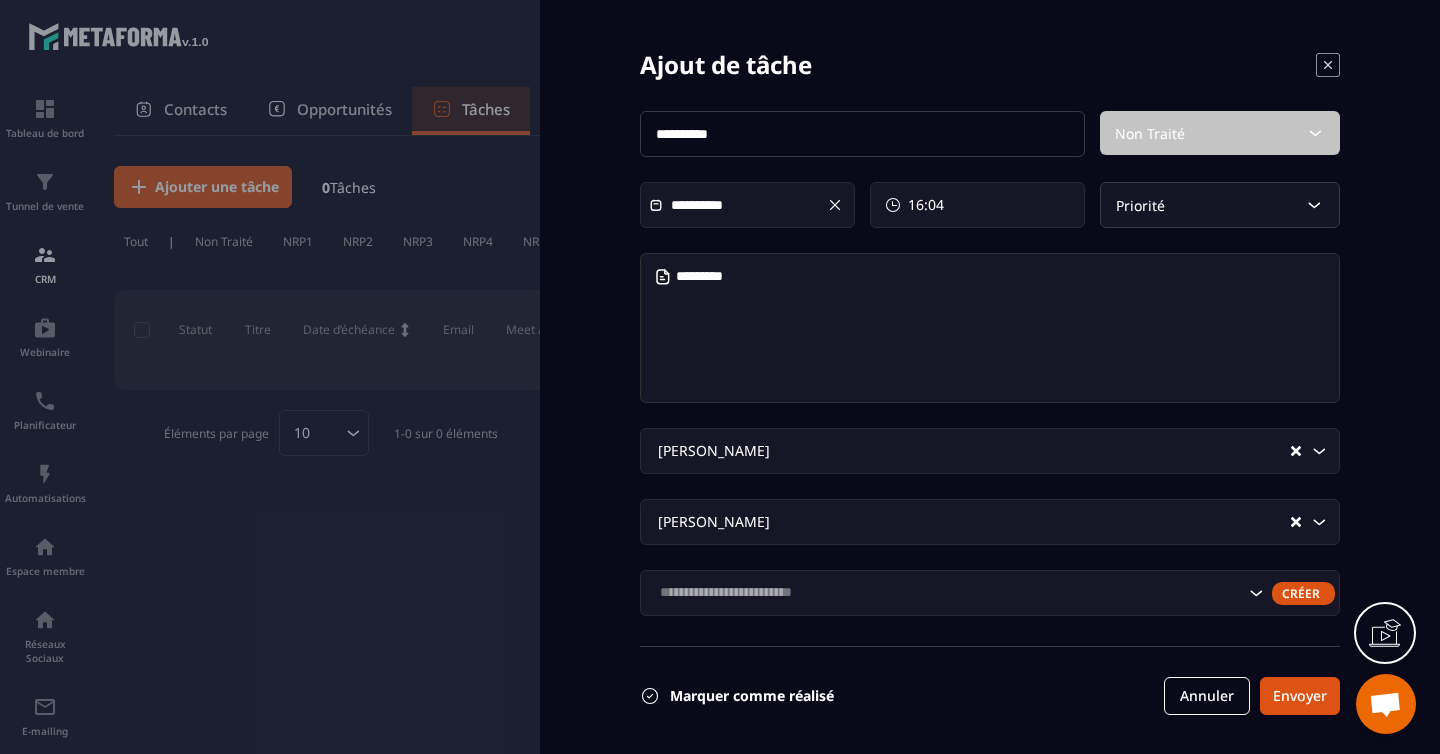 click on "Créer" at bounding box center [1303, 593] 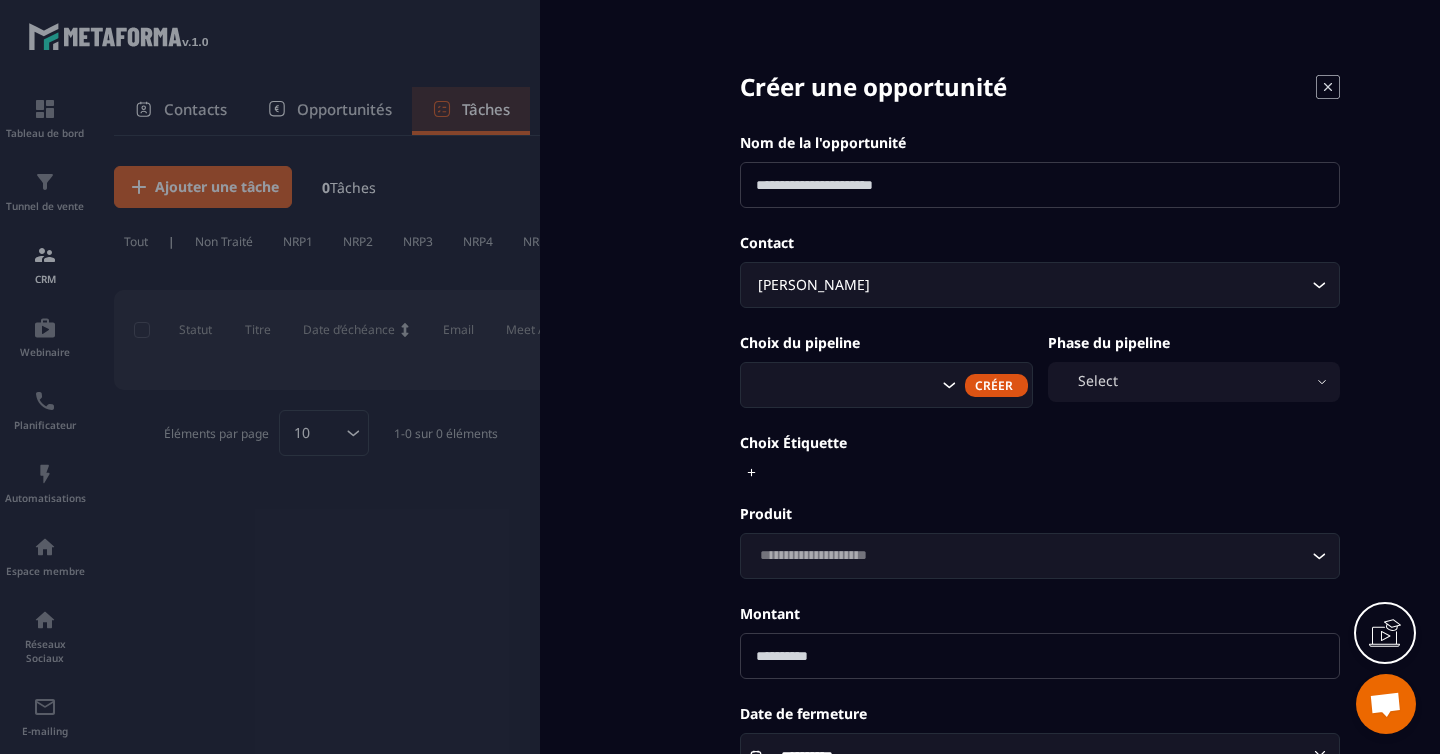 click at bounding box center (1040, 185) 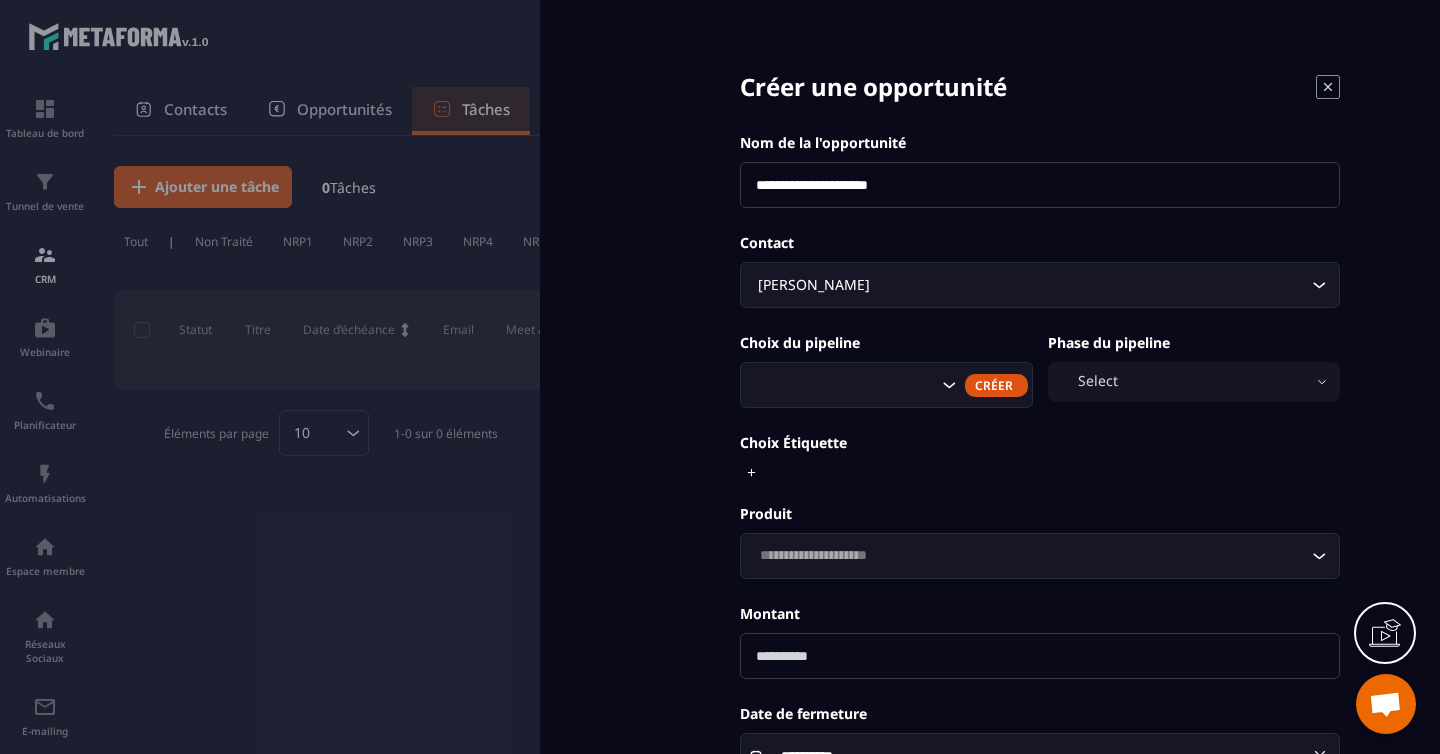 type on "**********" 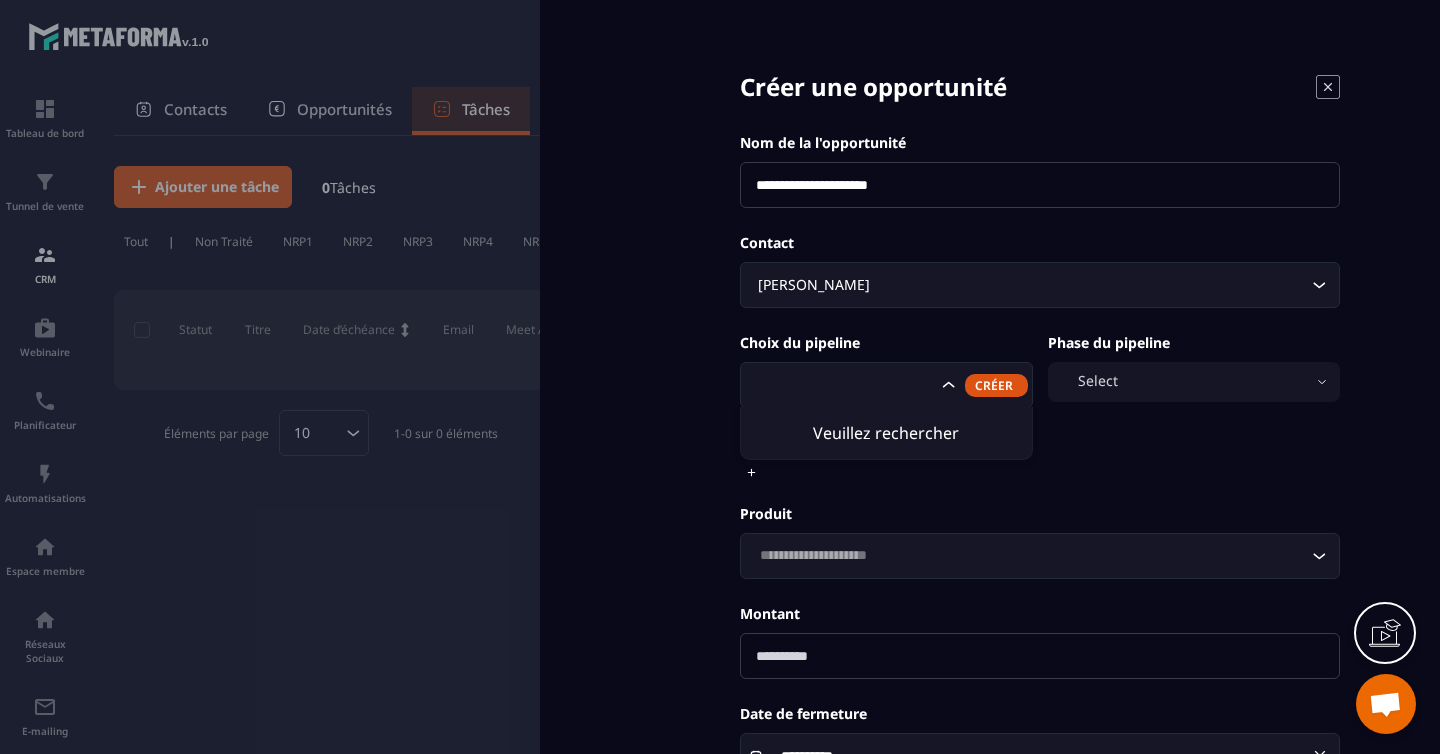 click 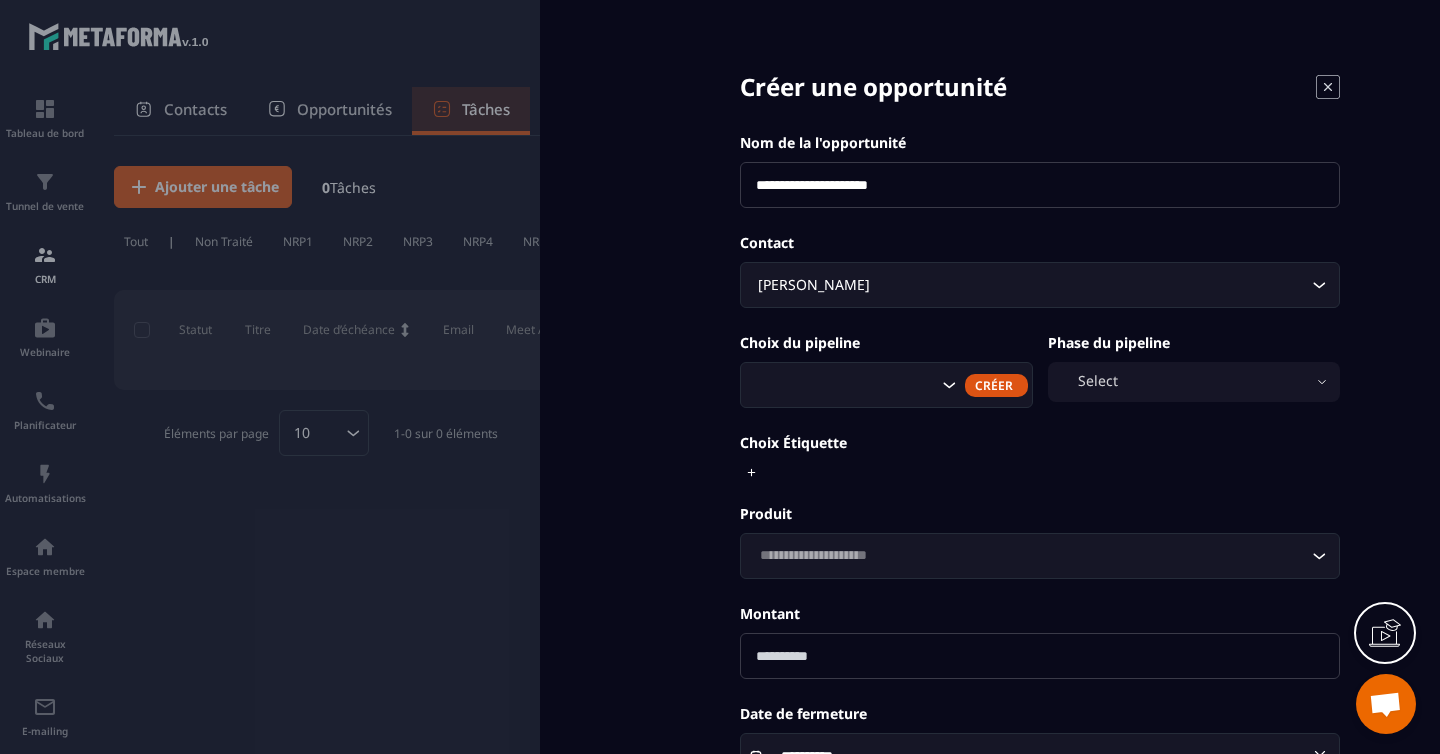click on "Créer" at bounding box center (996, 385) 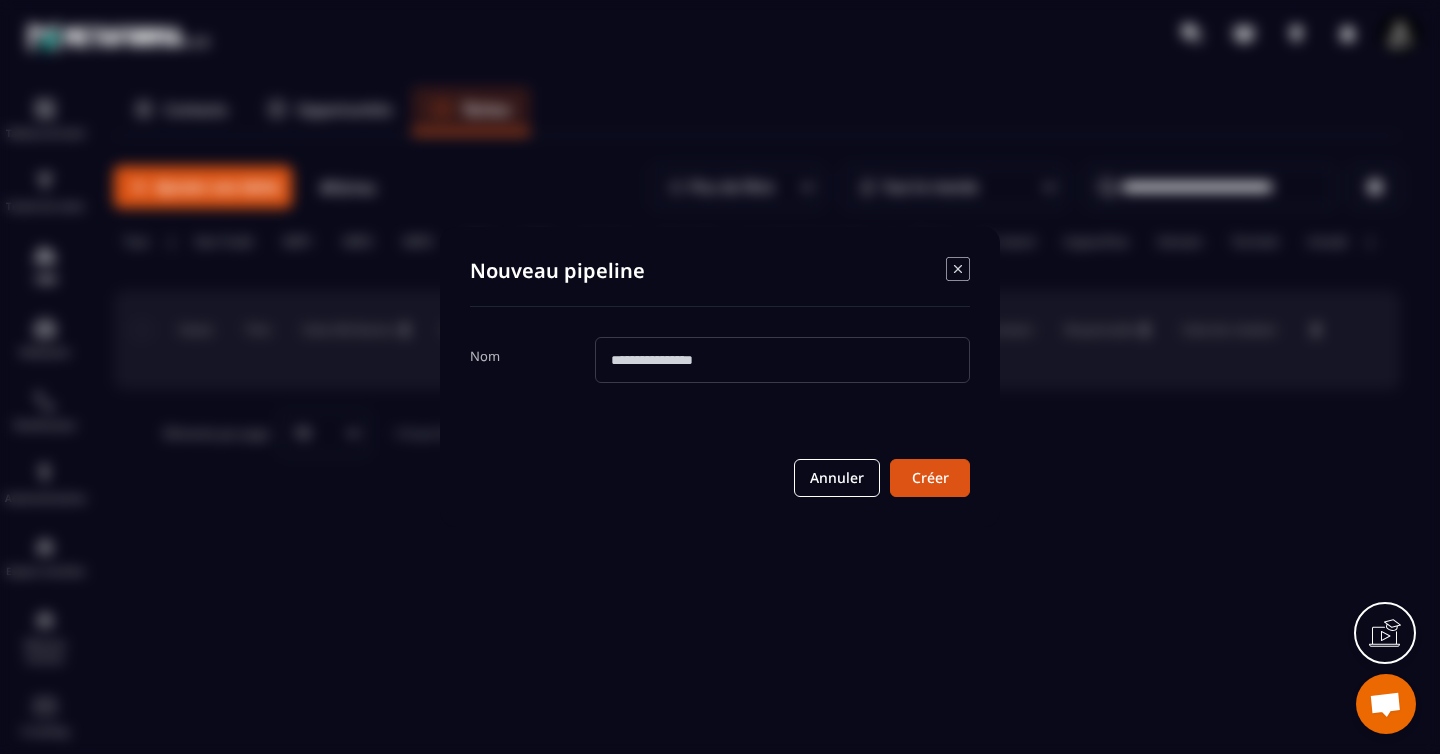 click at bounding box center (782, 360) 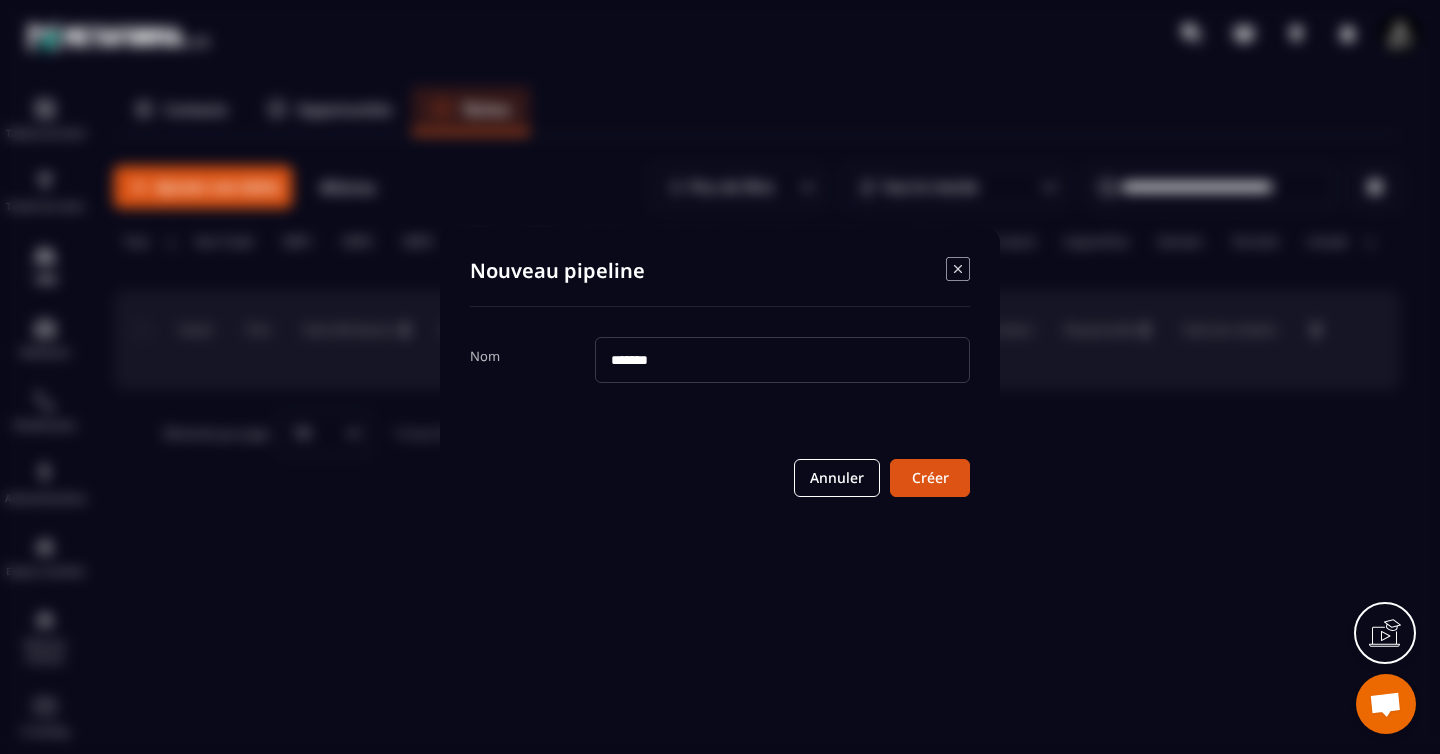 type on "*******" 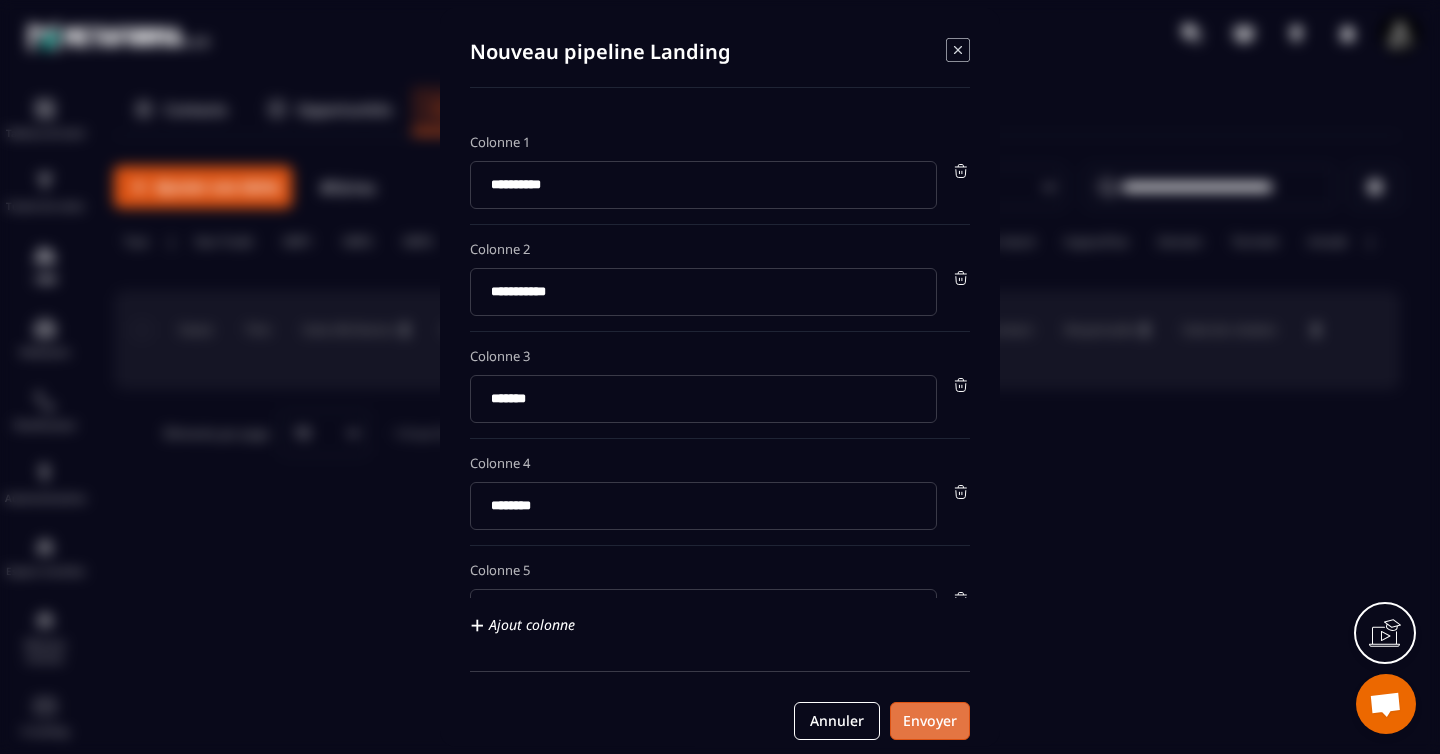 click on "Envoyer" at bounding box center [930, 721] 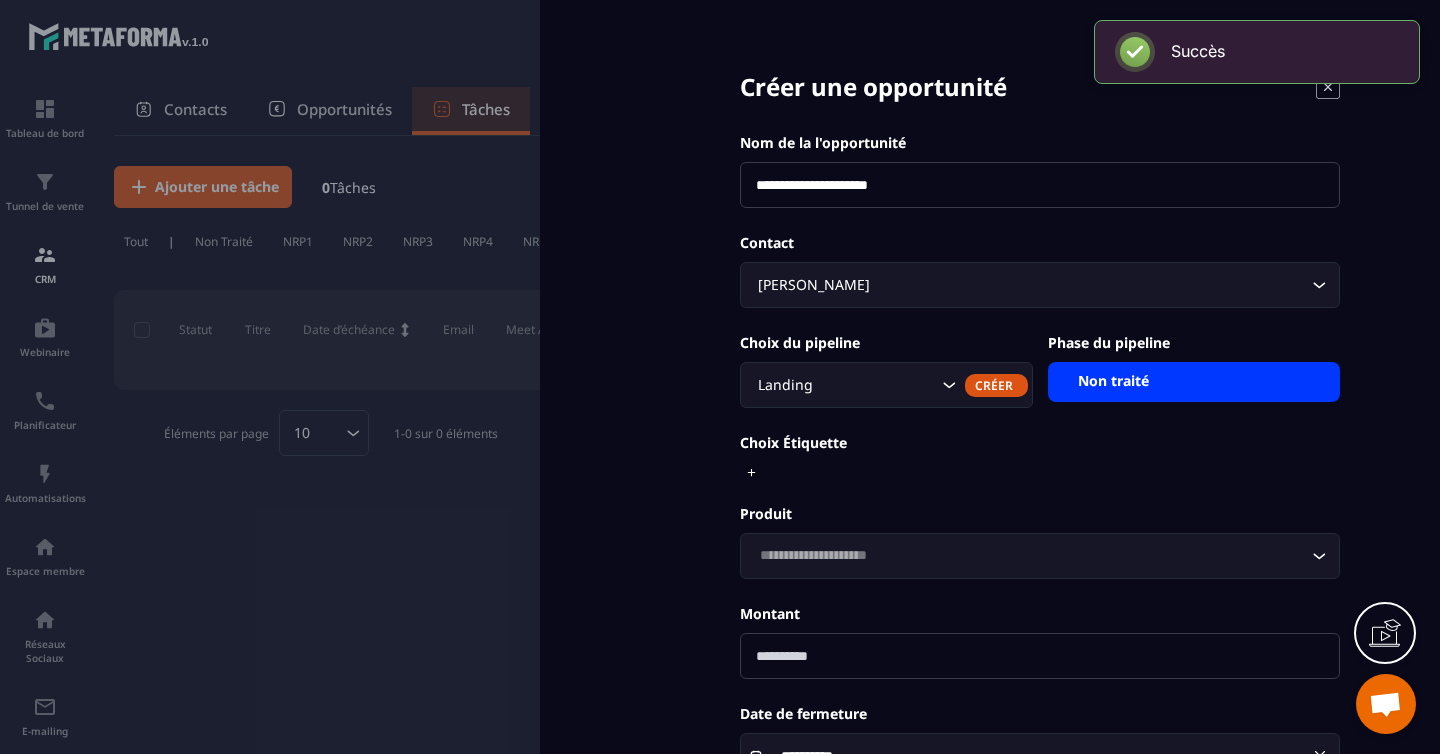 click on "Non traité" at bounding box center (1194, 382) 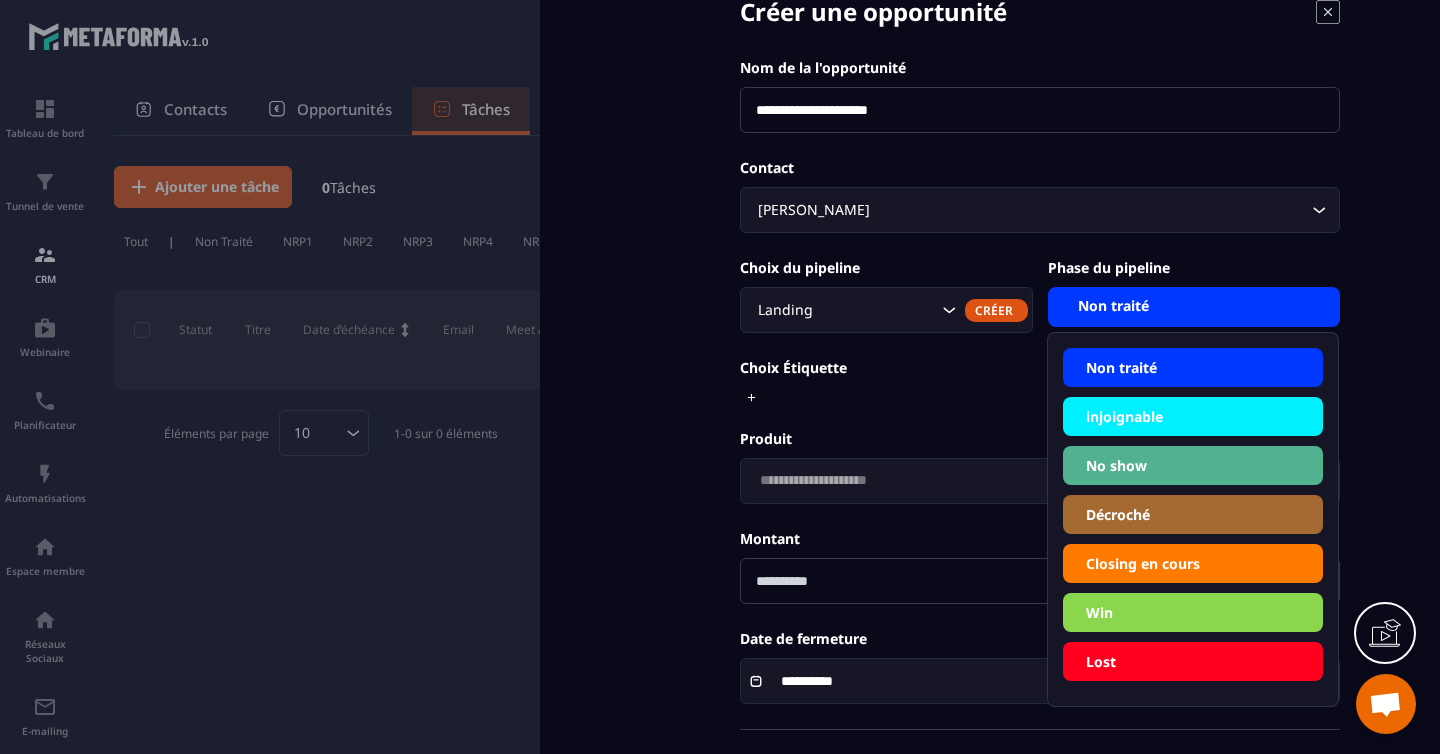 scroll, scrollTop: 57, scrollLeft: 0, axis: vertical 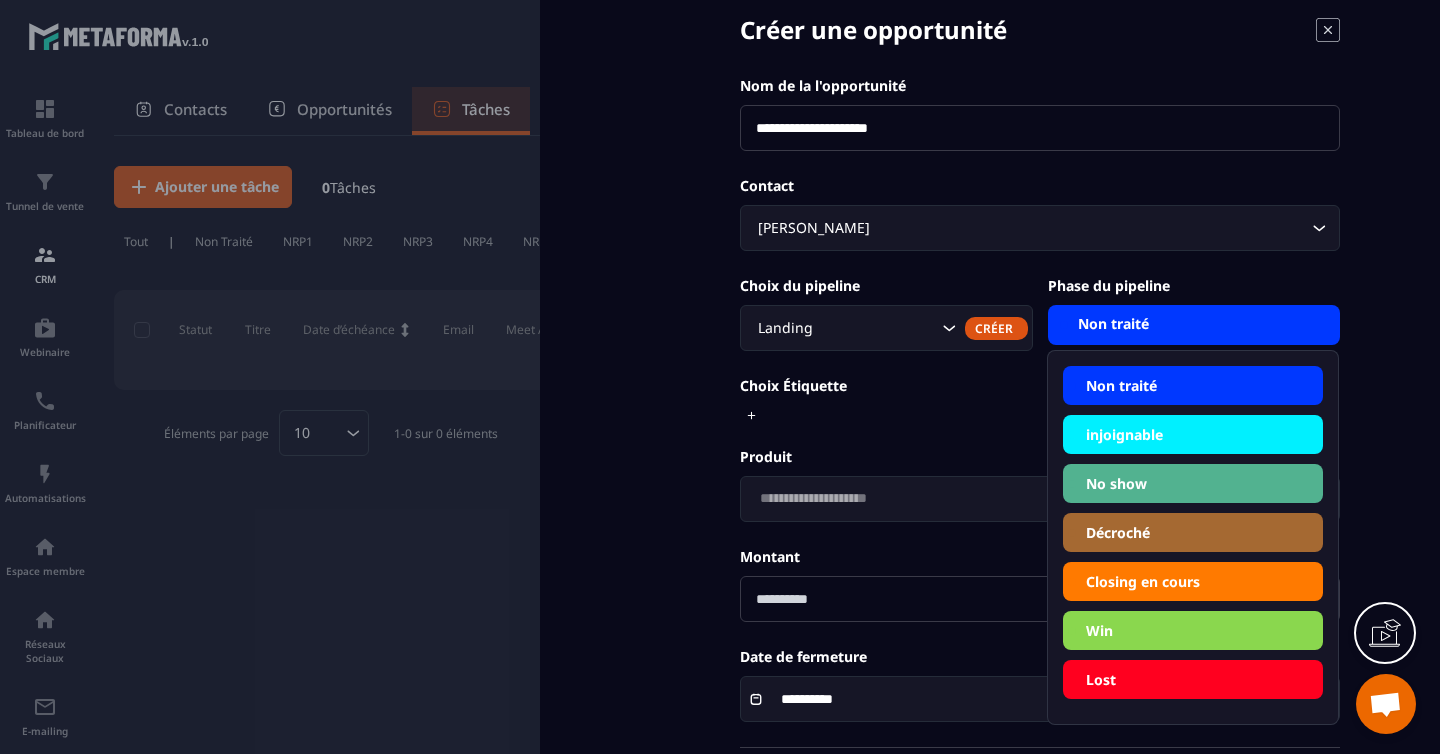 click on "Closing en cours" 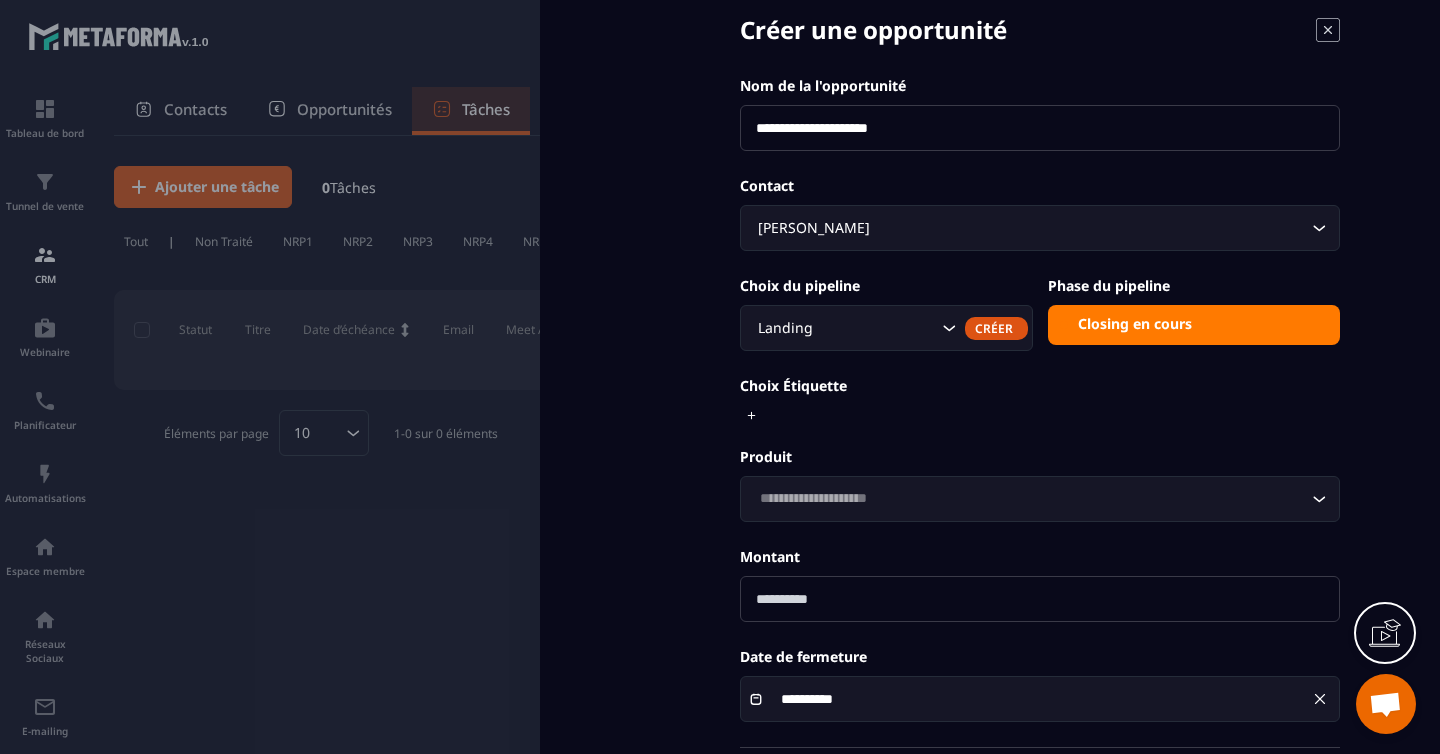 click on "Closing en cours" at bounding box center (1194, 325) 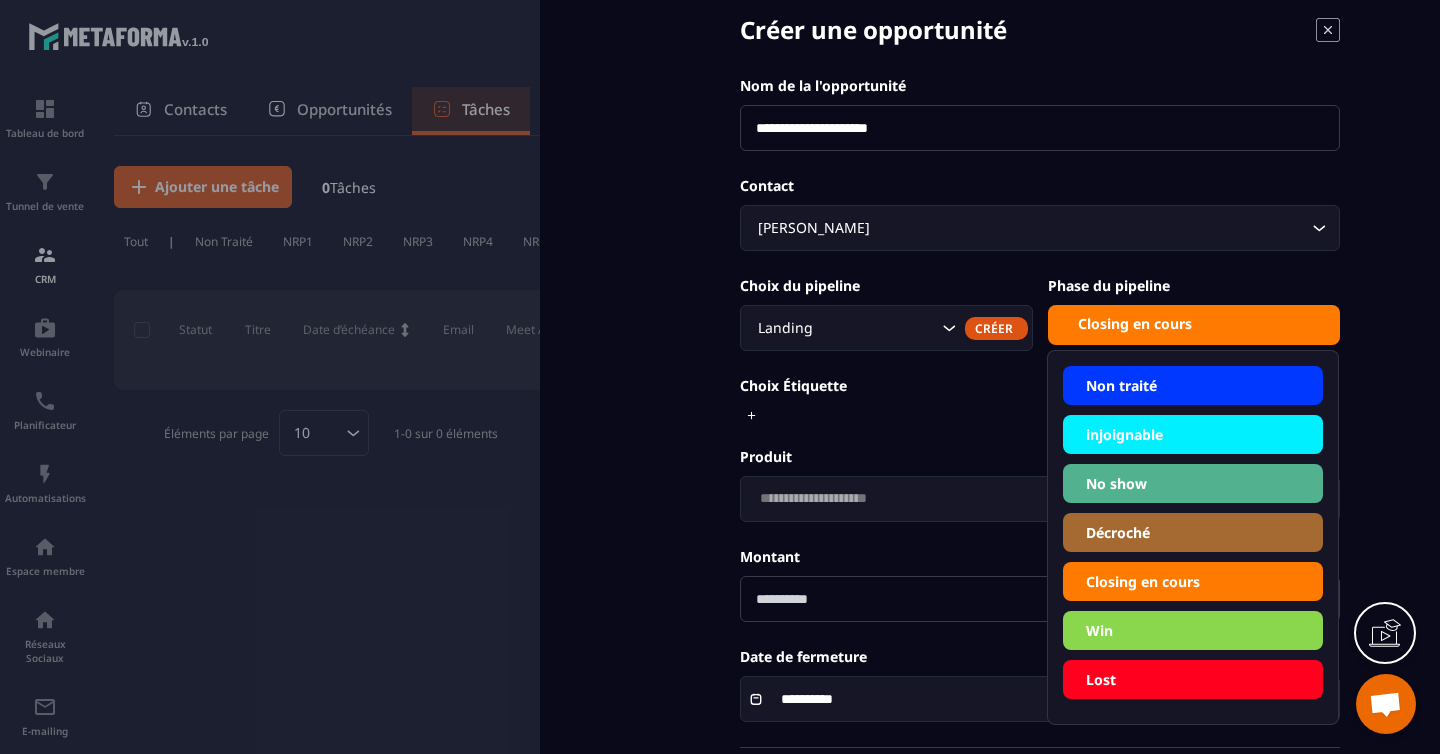 click on "Non traité" 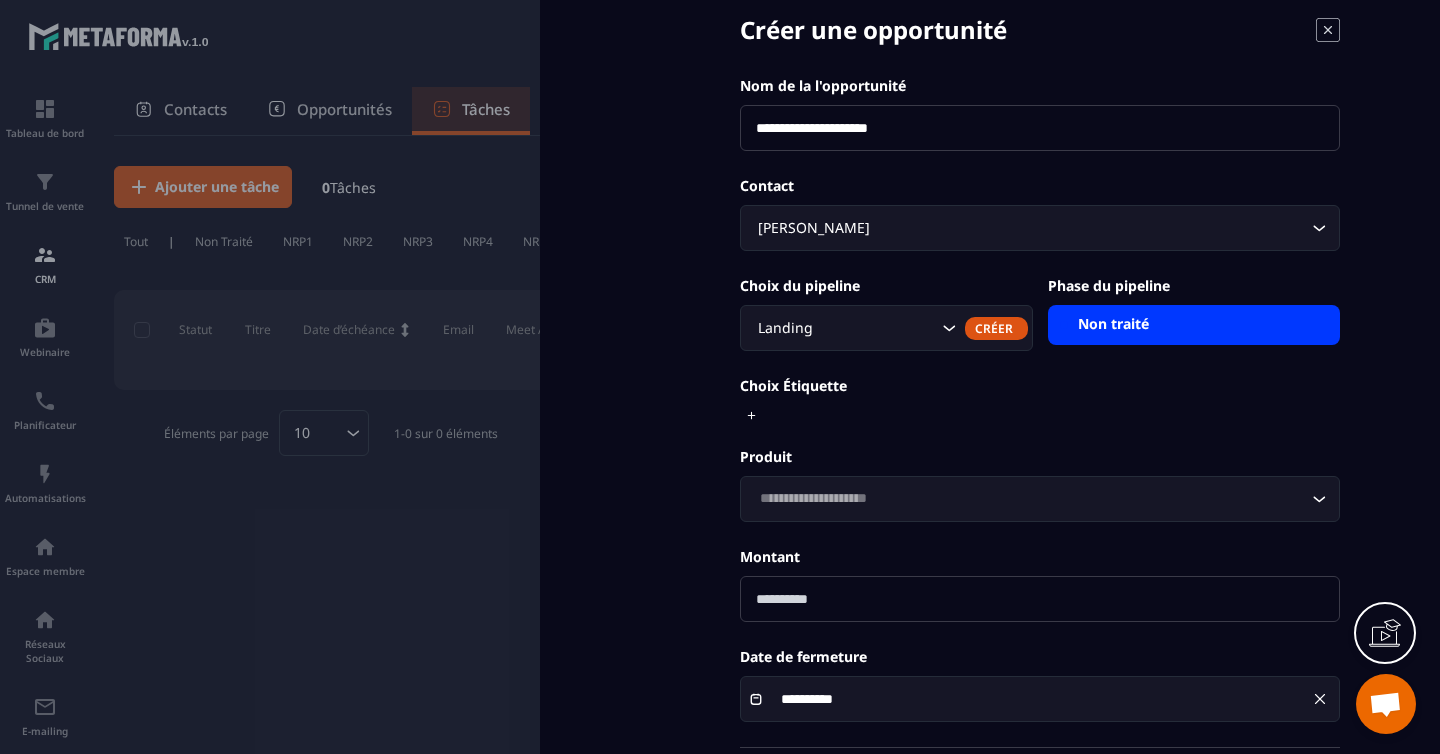 scroll, scrollTop: 153, scrollLeft: 0, axis: vertical 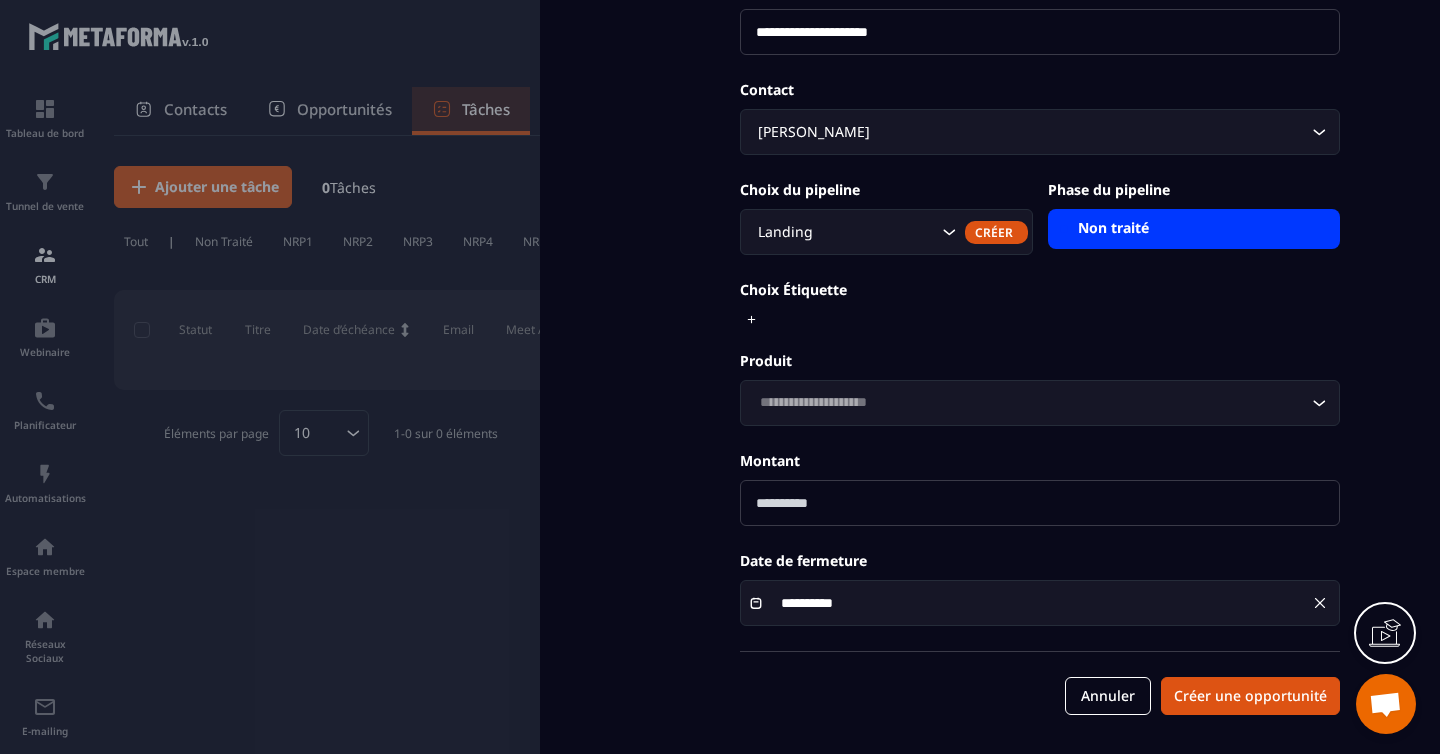 click 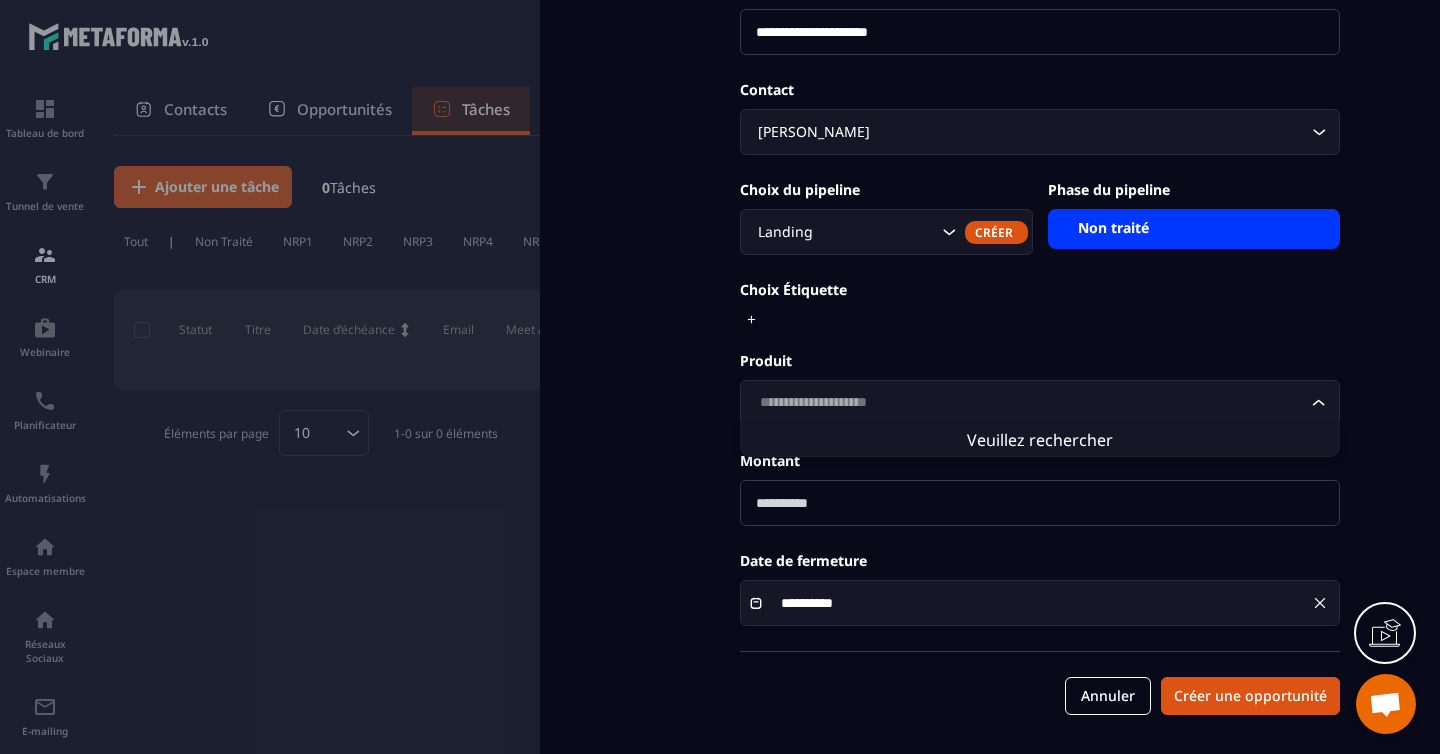 click 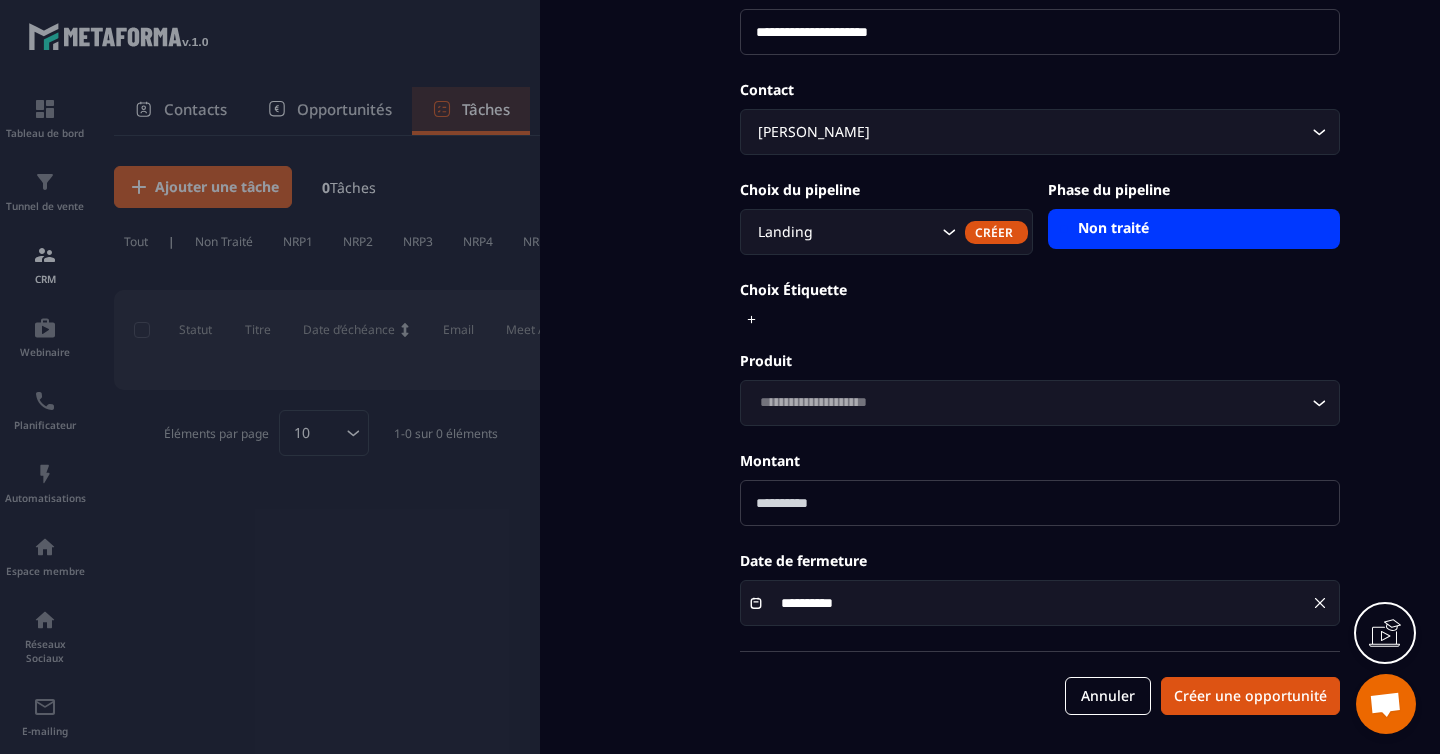 click 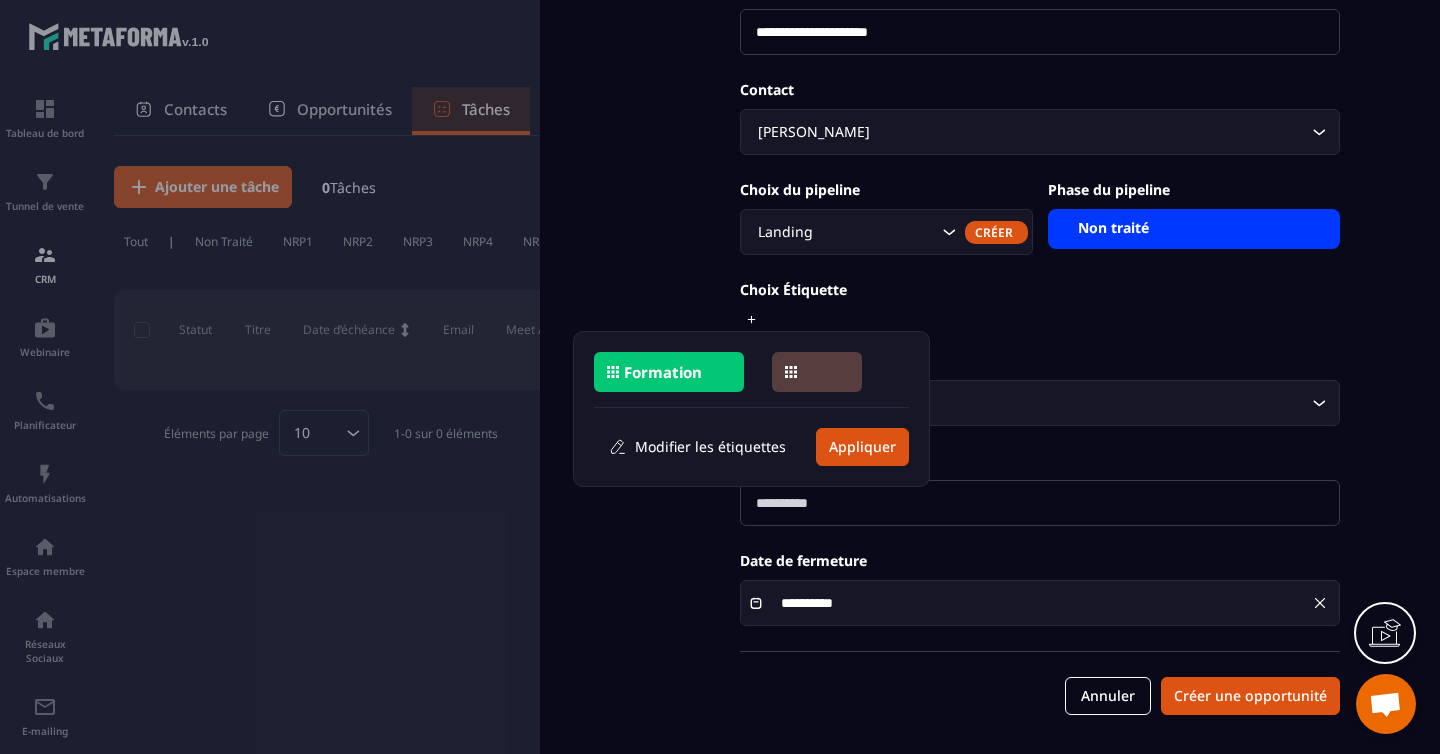 click on "Formation" at bounding box center [663, 372] 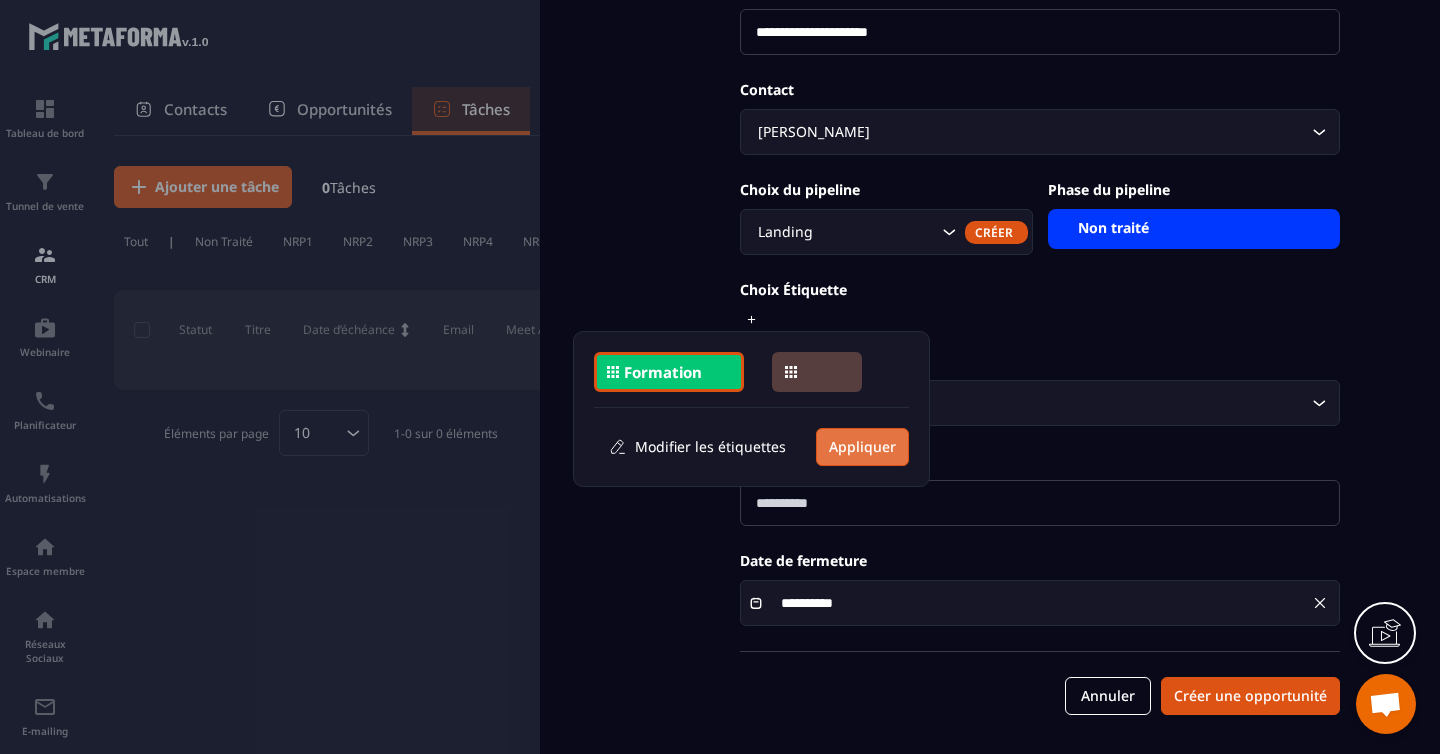 click on "Appliquer" at bounding box center [862, 447] 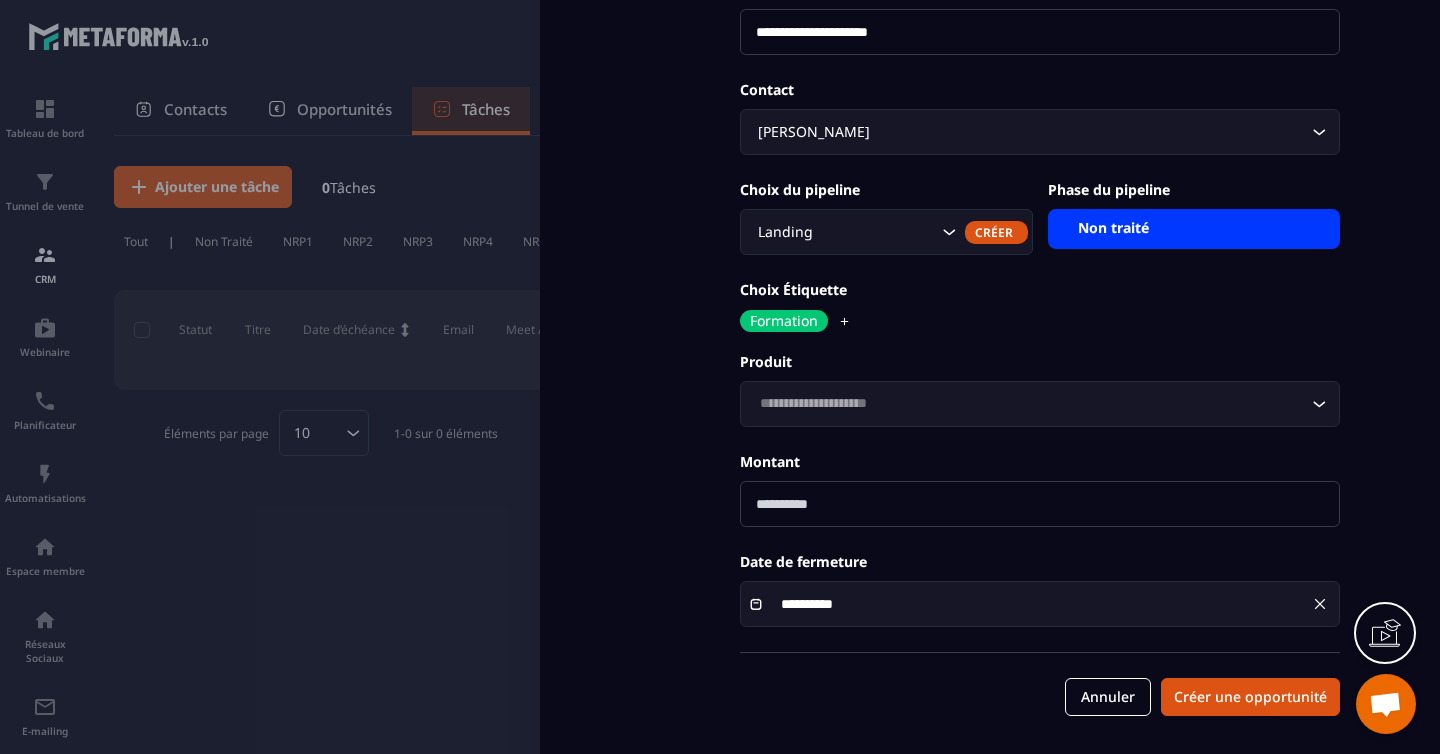 scroll, scrollTop: 154, scrollLeft: 0, axis: vertical 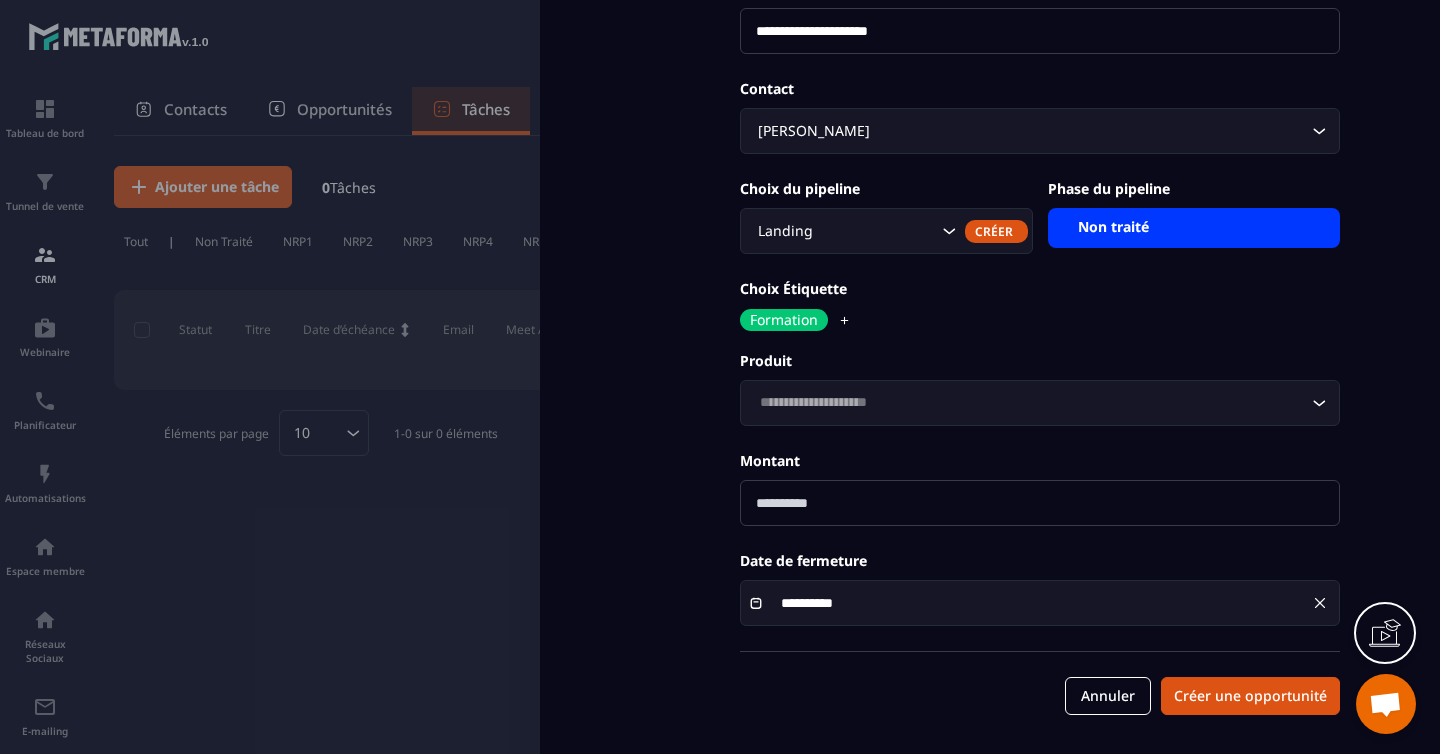 click at bounding box center [1040, 503] 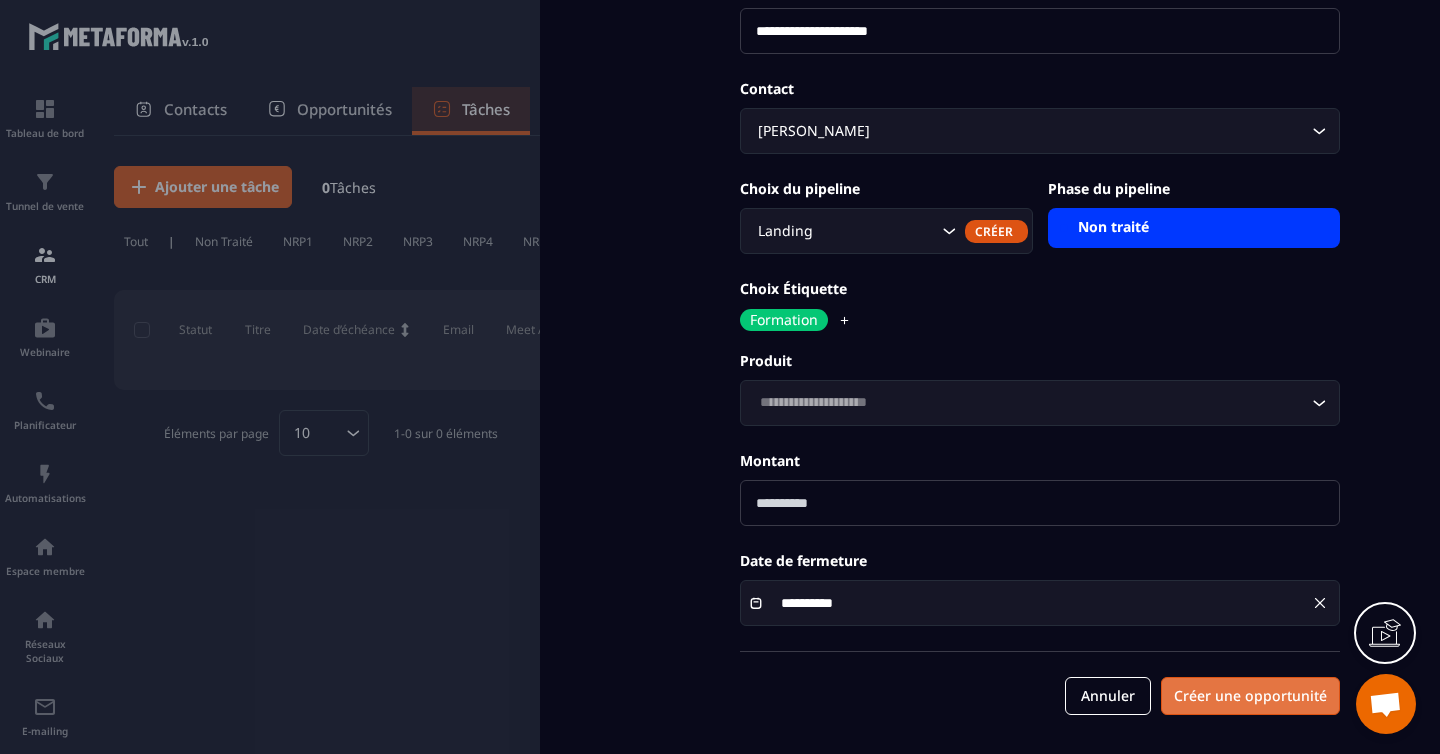 type on "***" 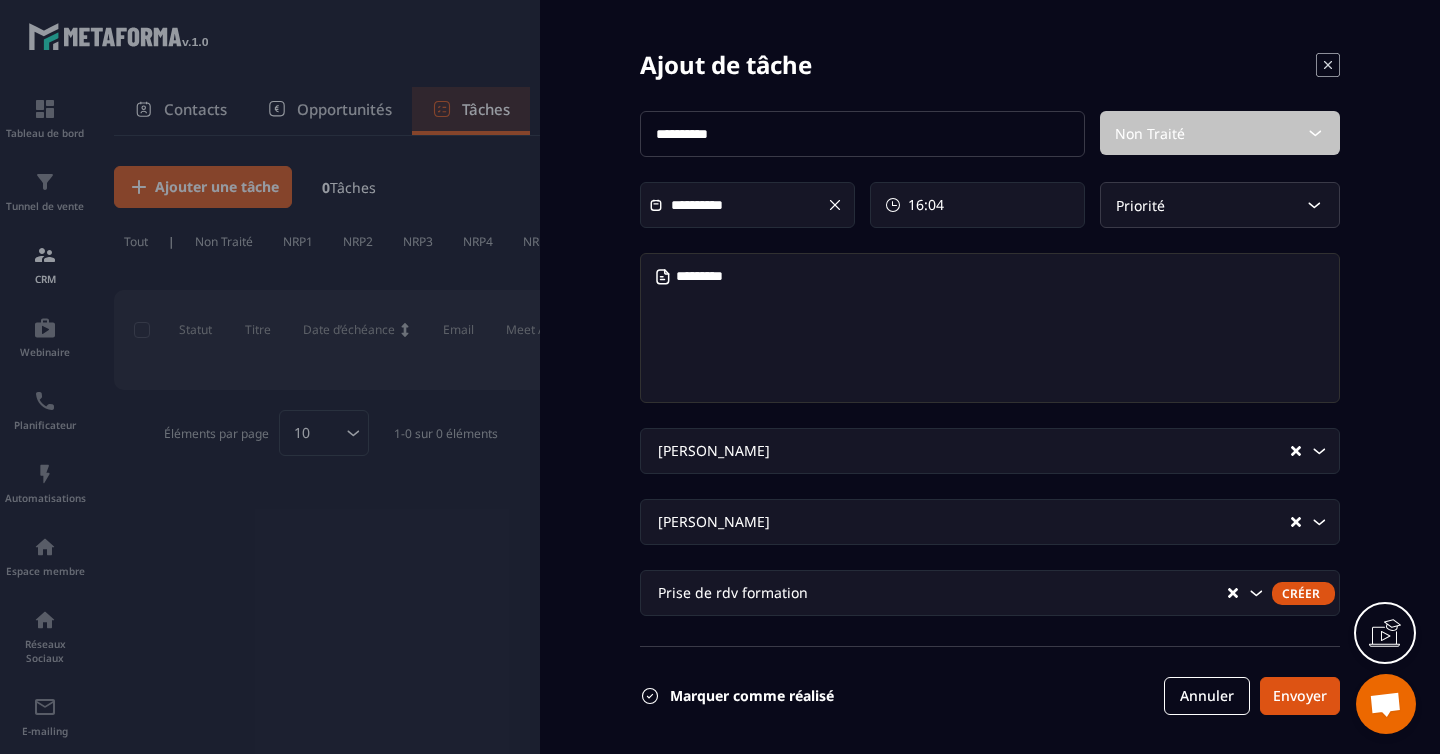 click on "Non Traité" at bounding box center [1150, 133] 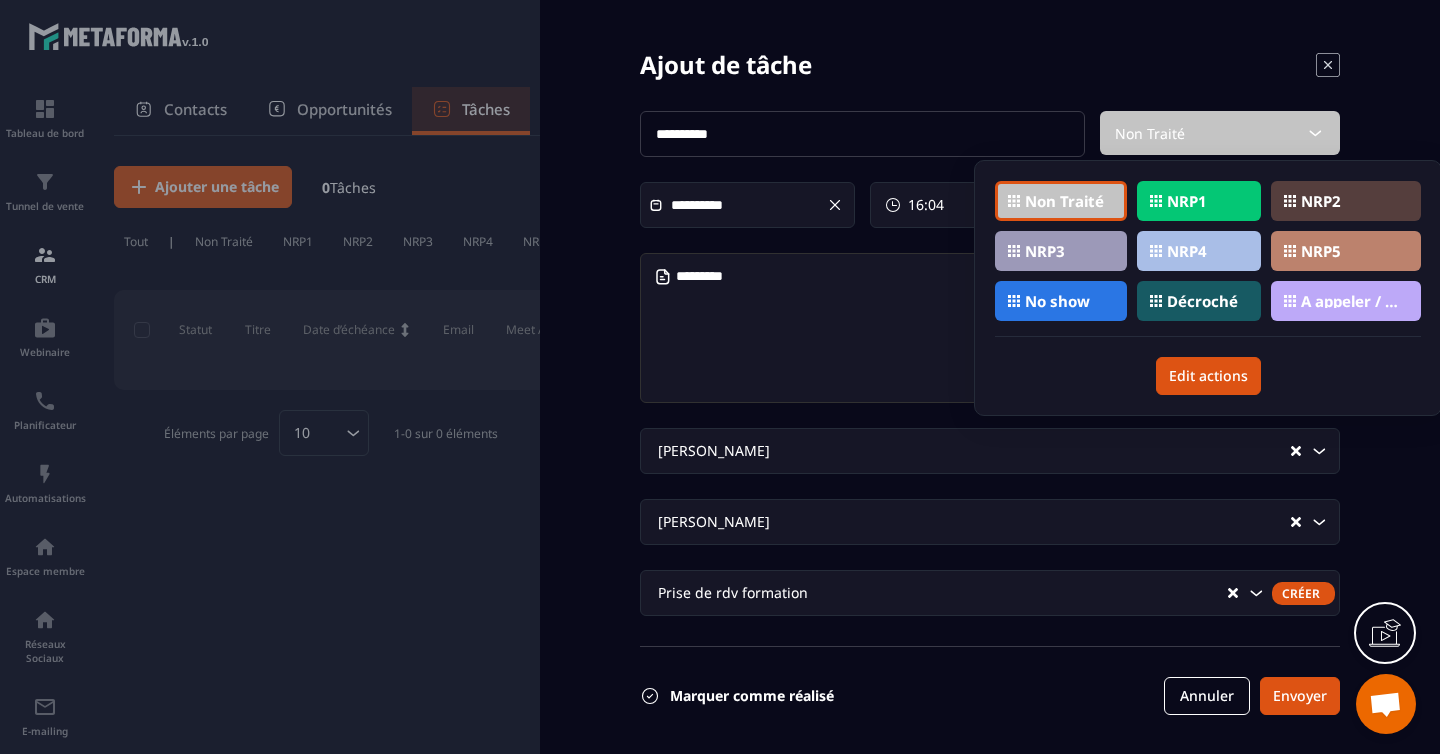 click on "Non Traité" at bounding box center (1064, 201) 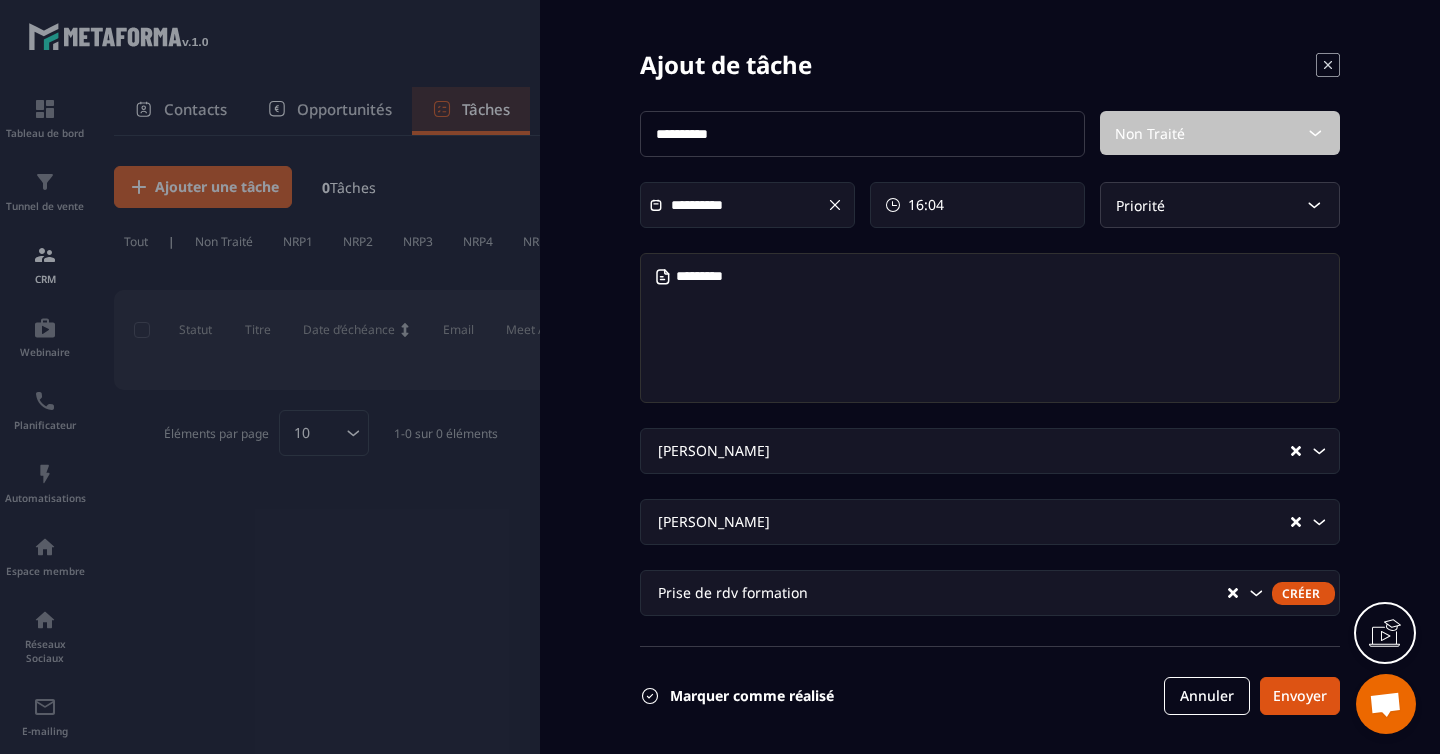click on "Priorité" 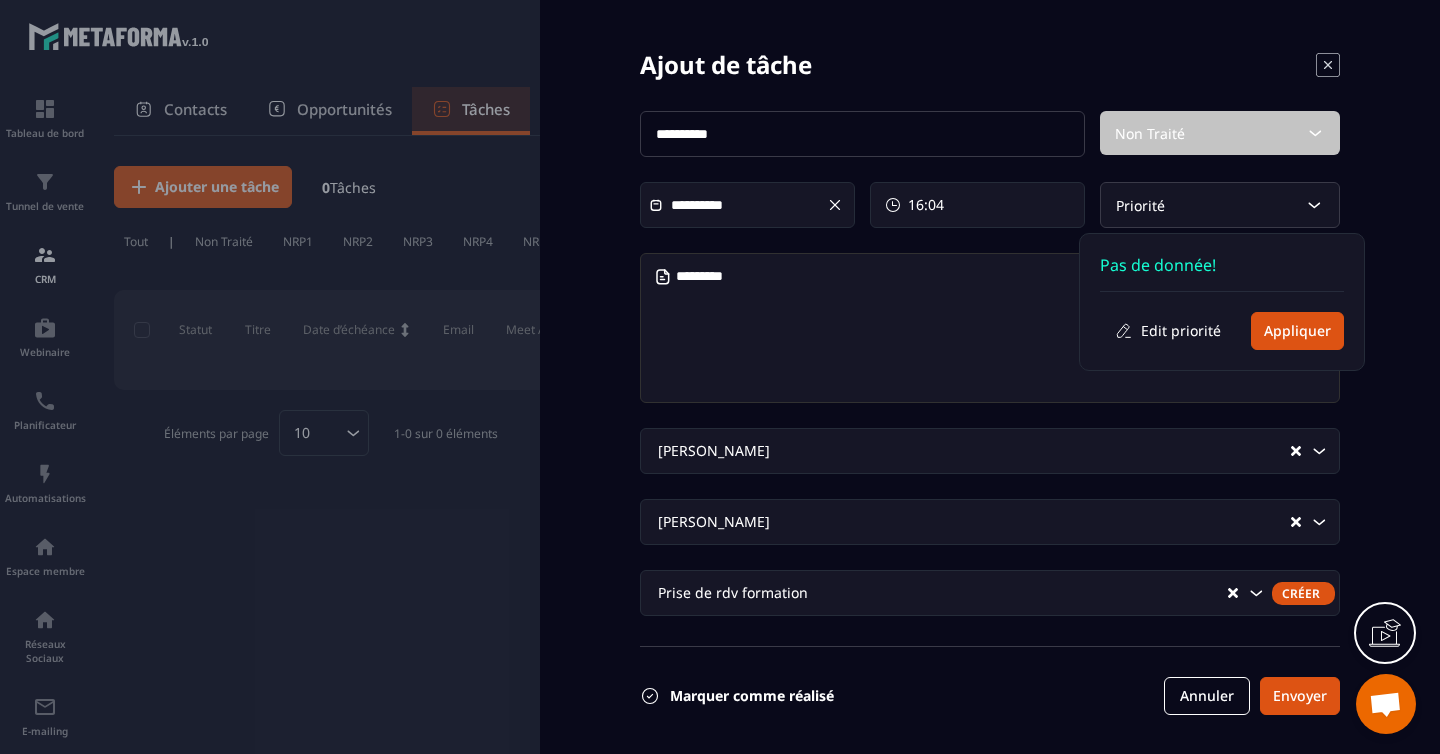 click on "Priorité" 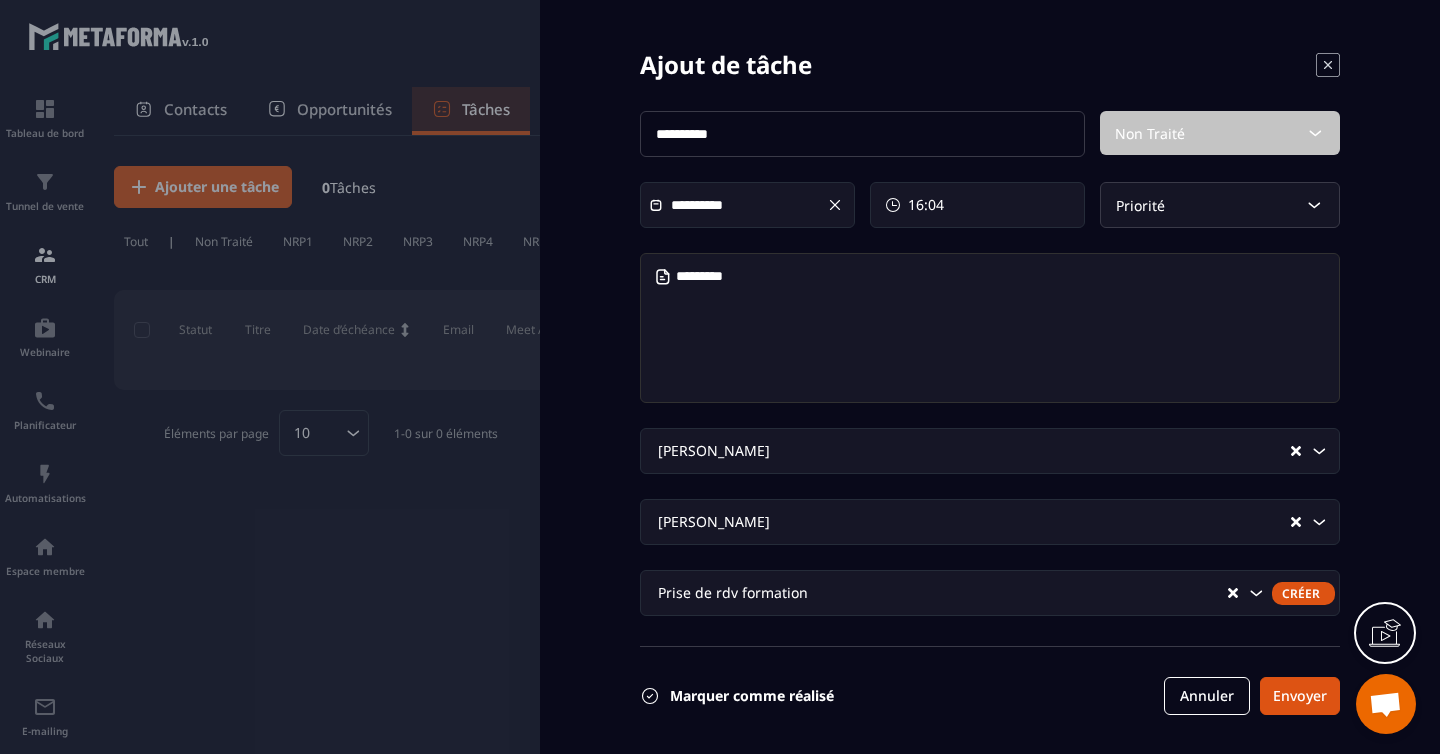 click on "**********" 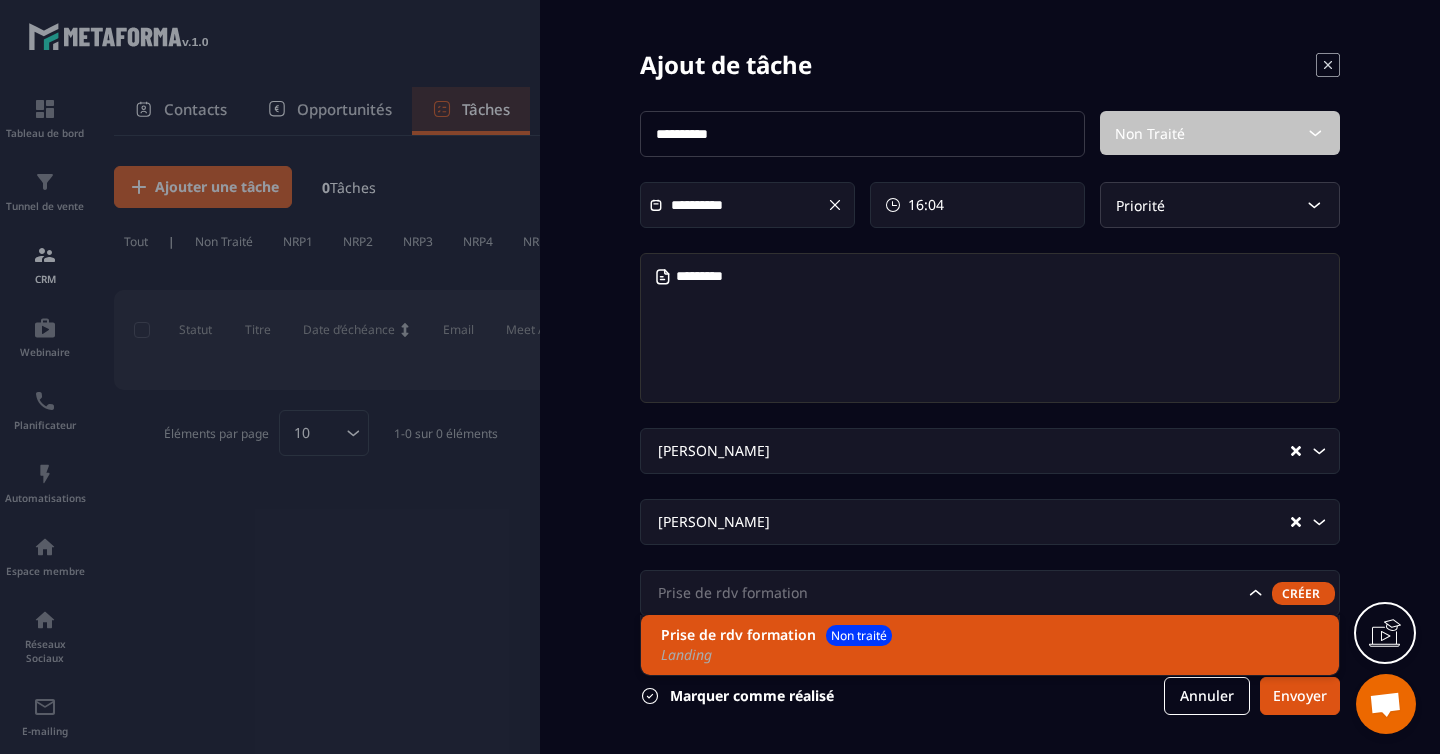 click on "Prise de rdv formation Non traité Landing" 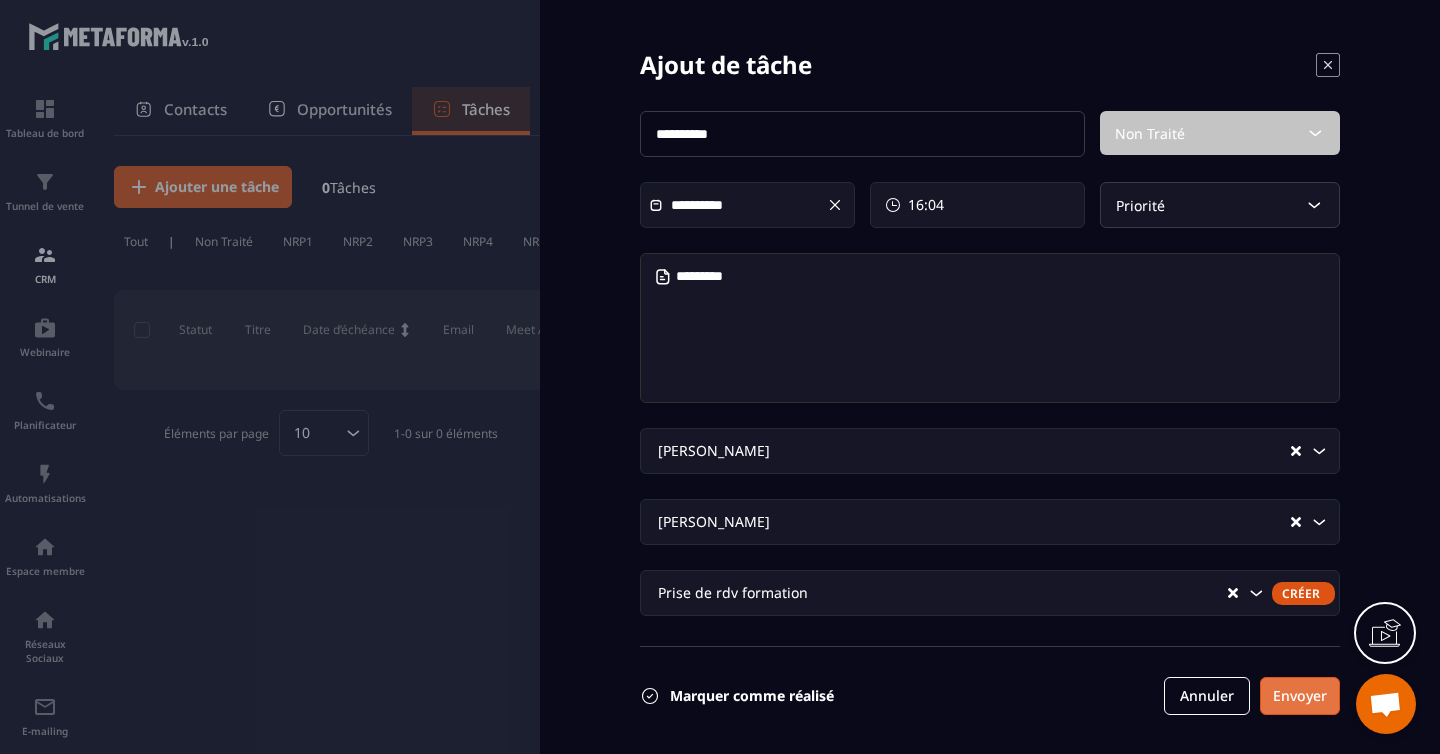 click on "Envoyer" at bounding box center [1300, 696] 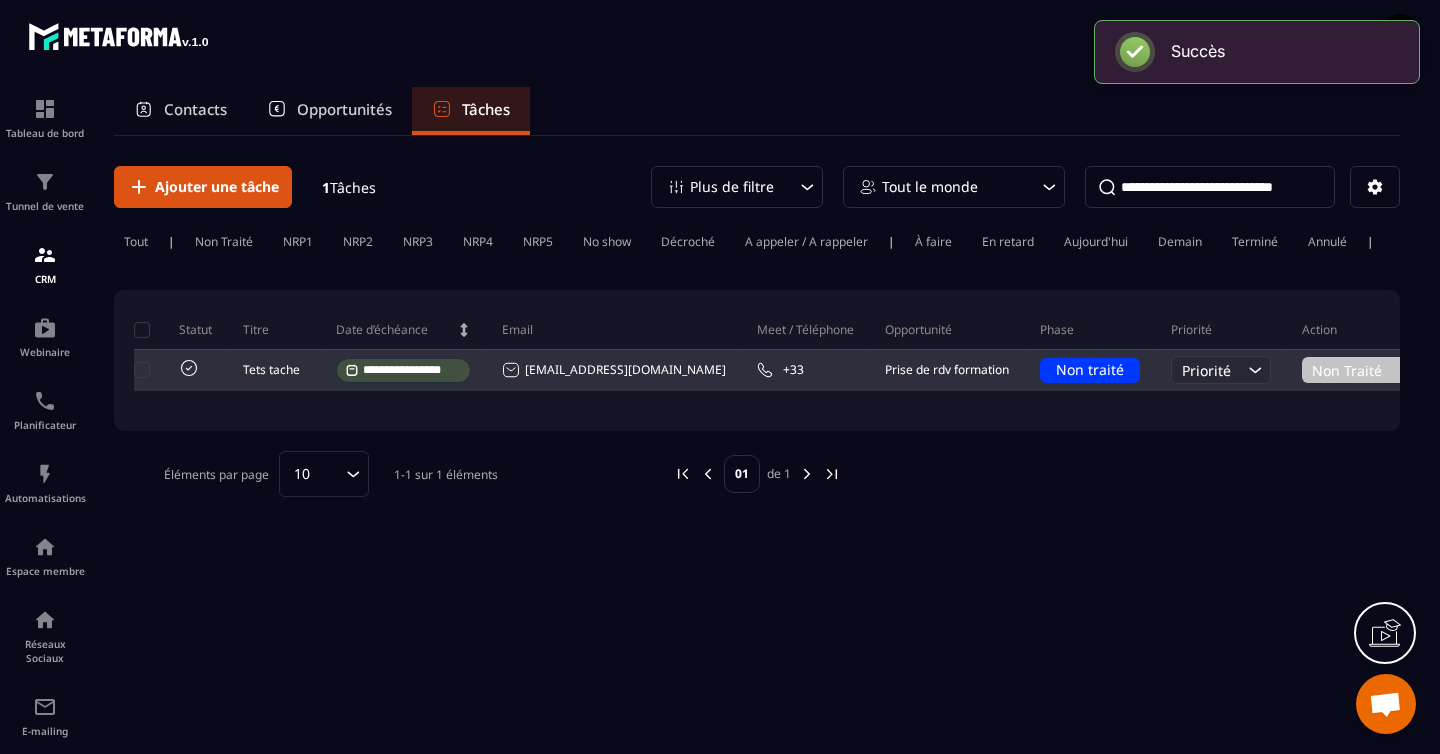 click 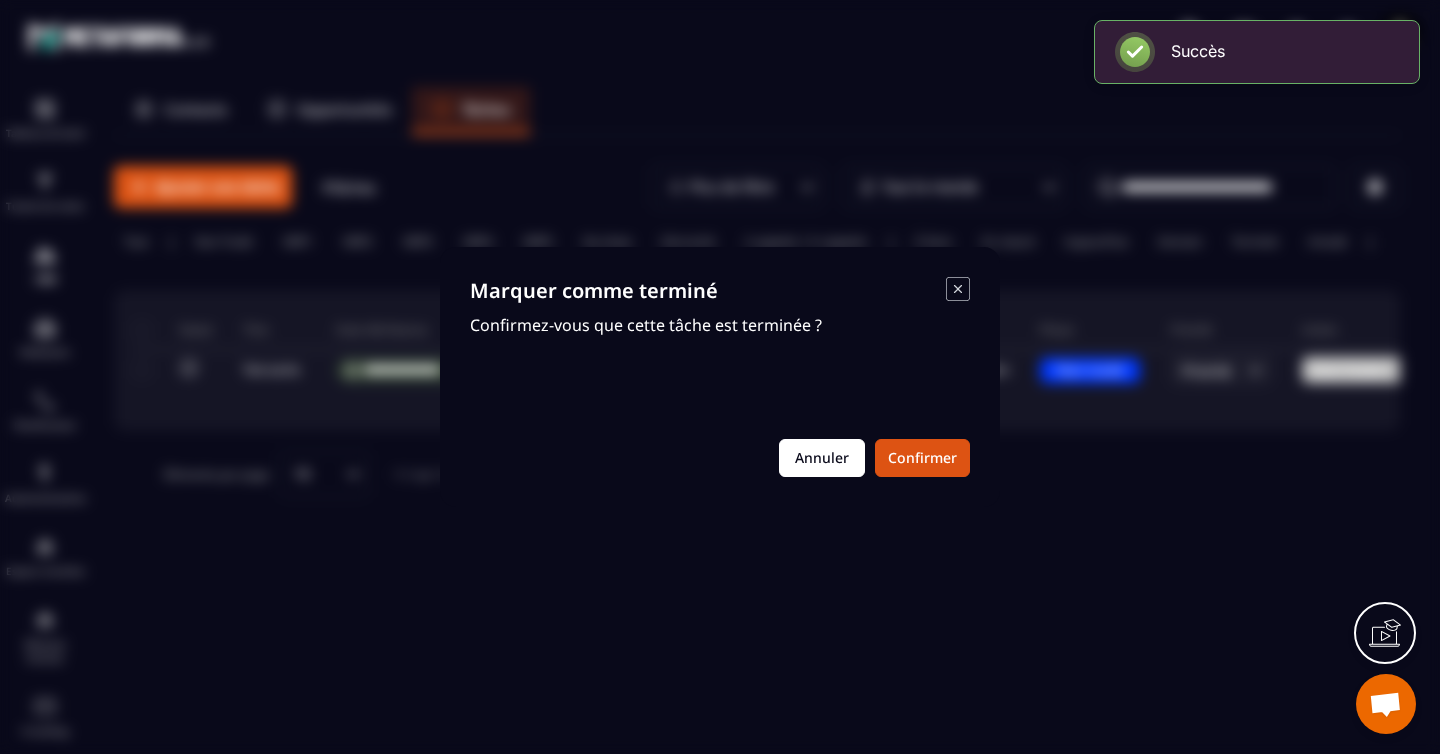 click on "Annuler" at bounding box center (822, 458) 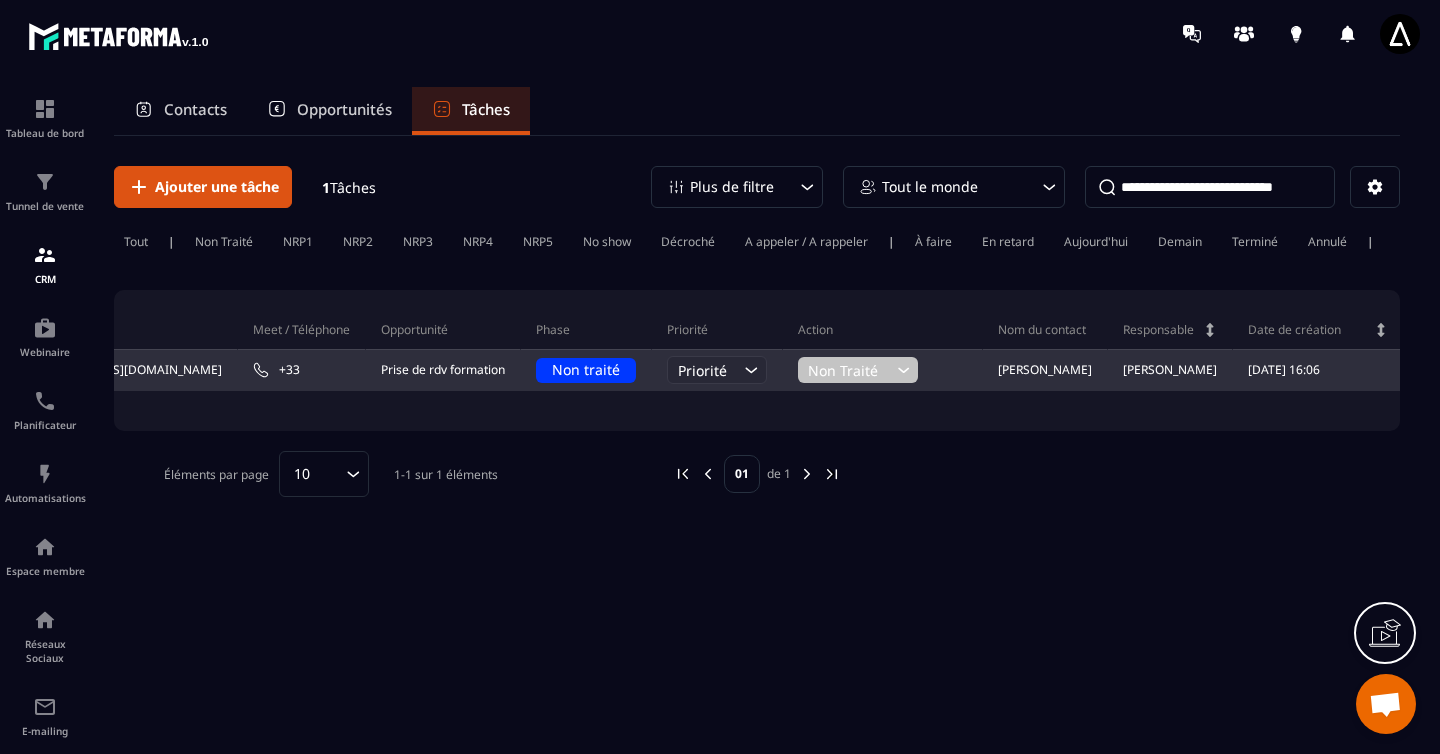 scroll, scrollTop: 0, scrollLeft: 0, axis: both 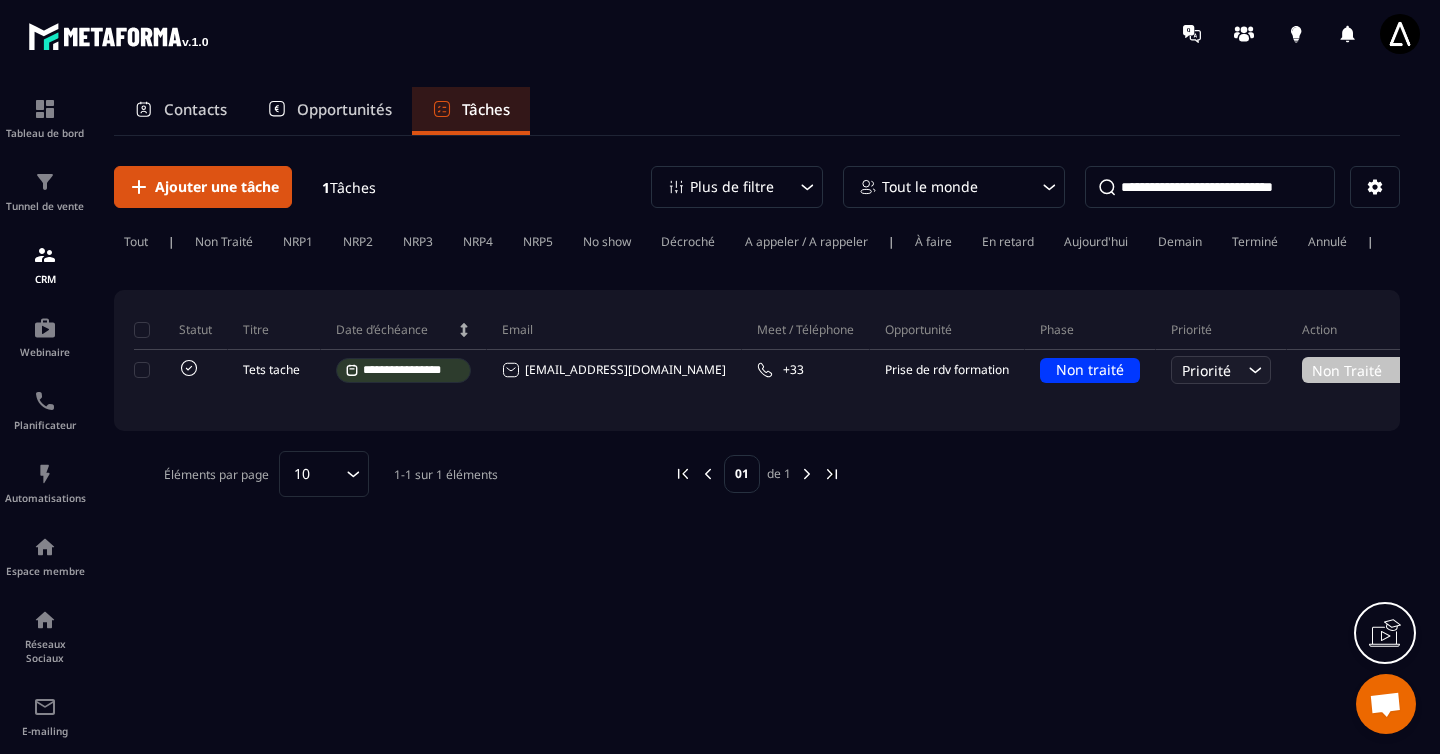 click on "Opportunités" at bounding box center [344, 109] 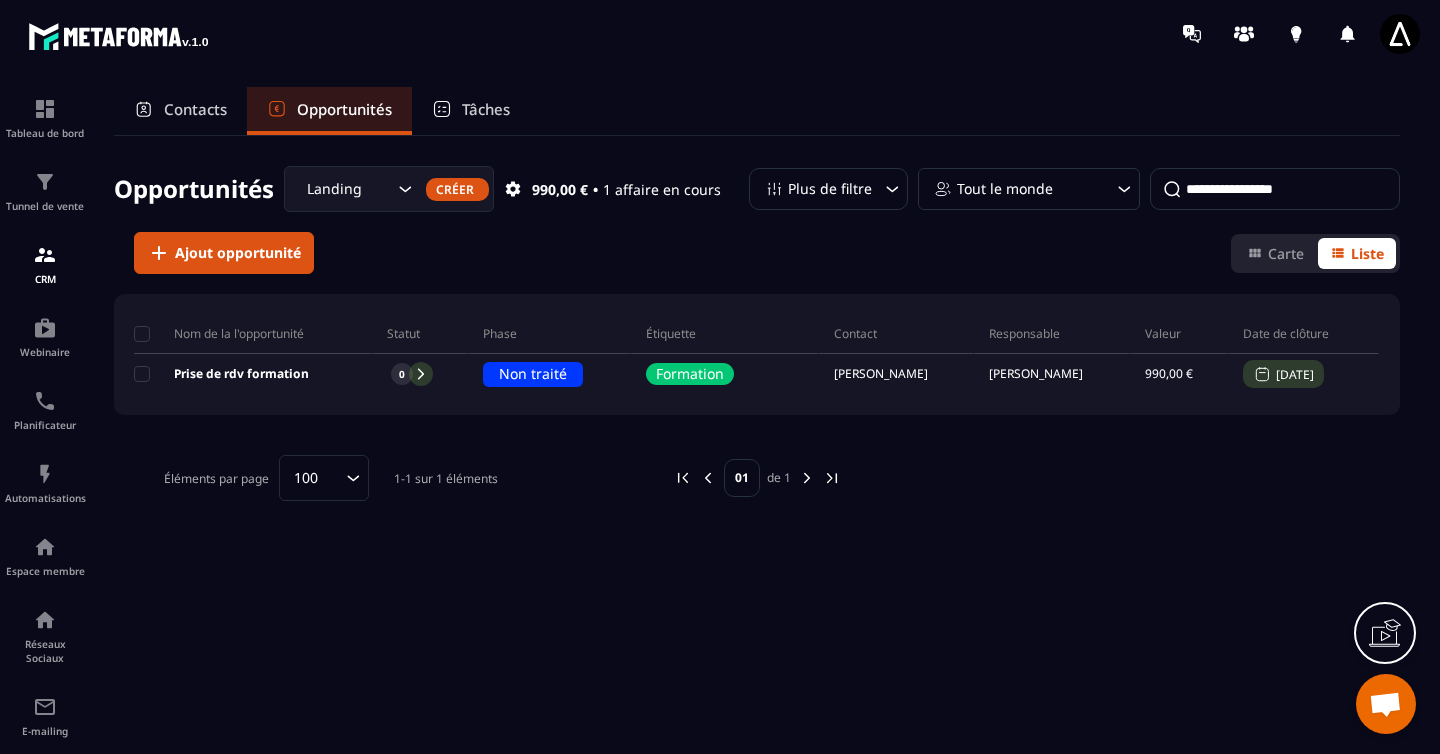 click on "Contacts" at bounding box center (195, 109) 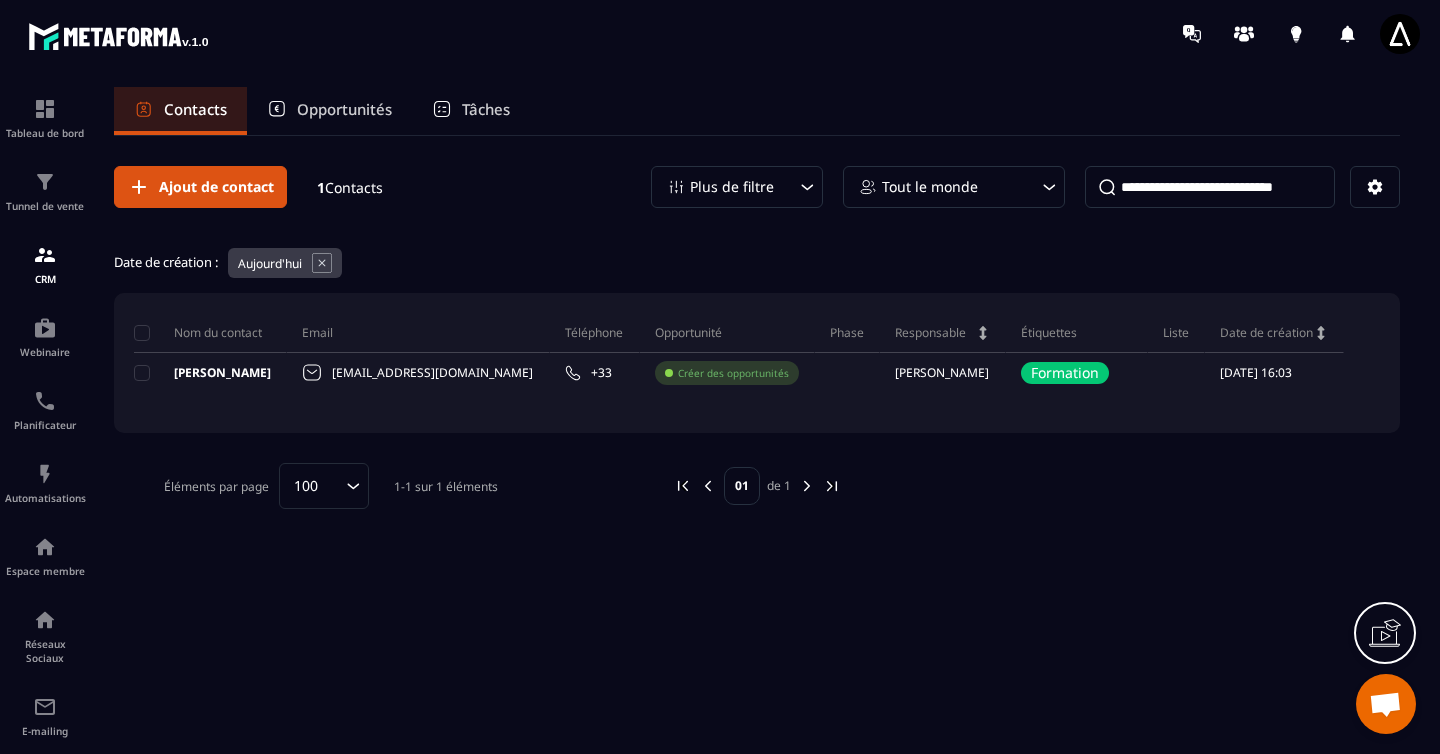 click on "Opportunités" at bounding box center (344, 109) 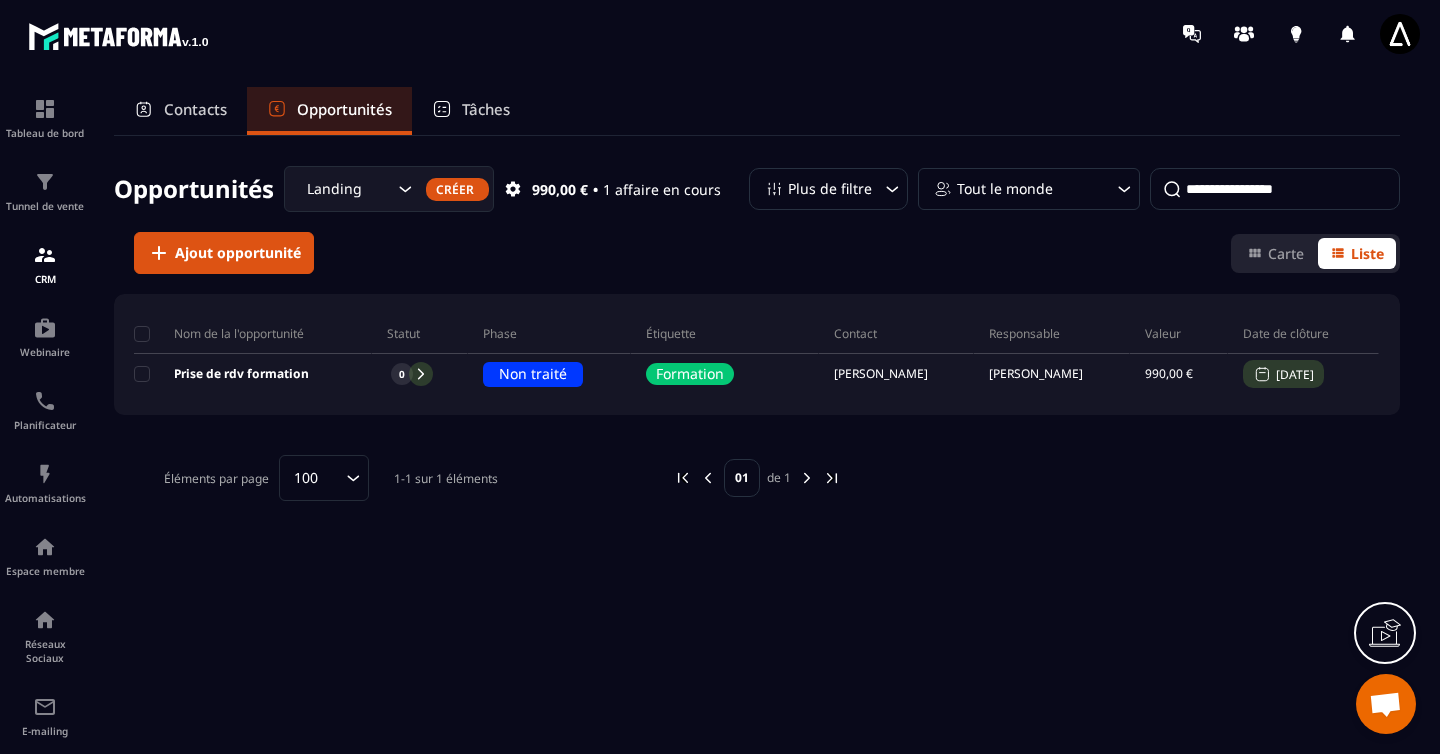 click on "Tâches" at bounding box center (486, 109) 